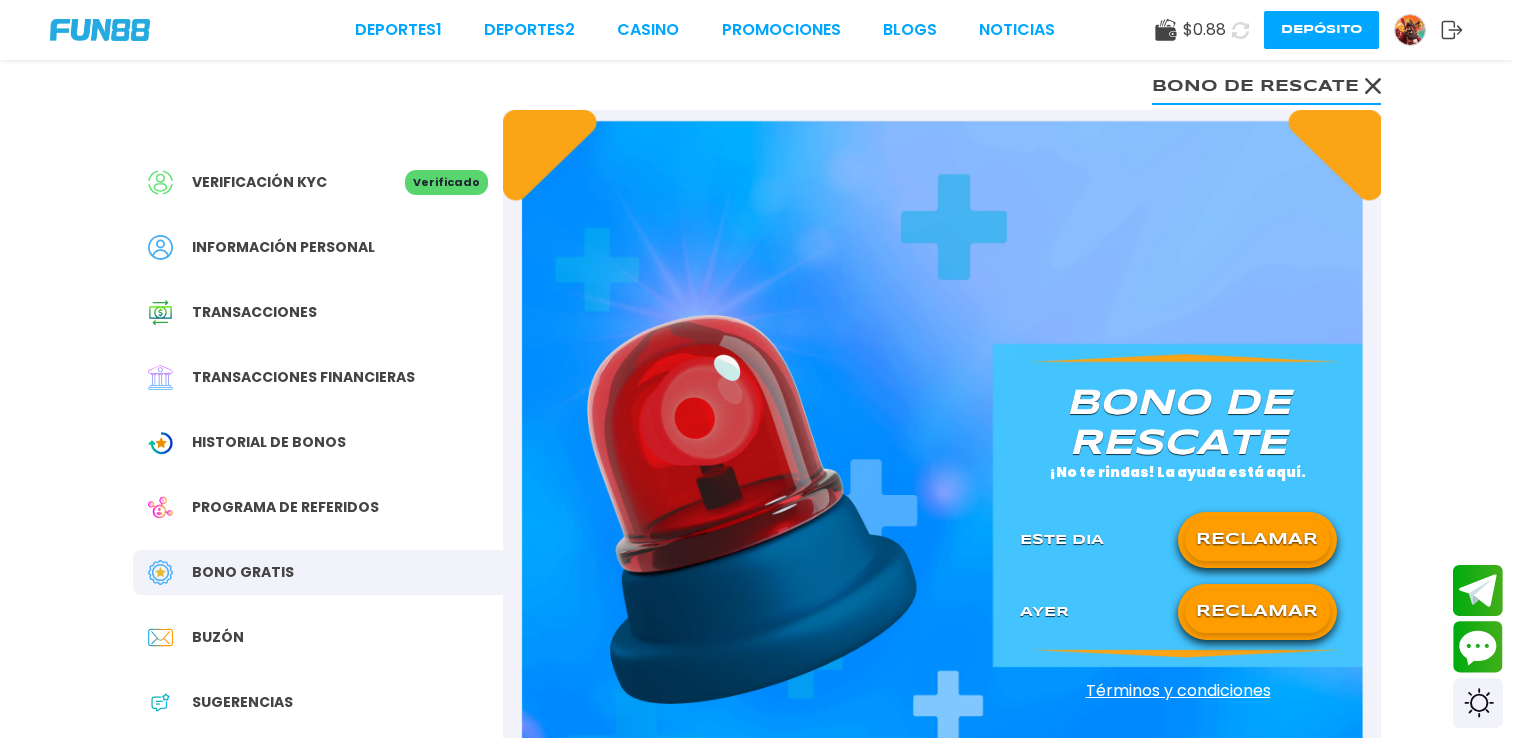 scroll, scrollTop: 0, scrollLeft: 0, axis: both 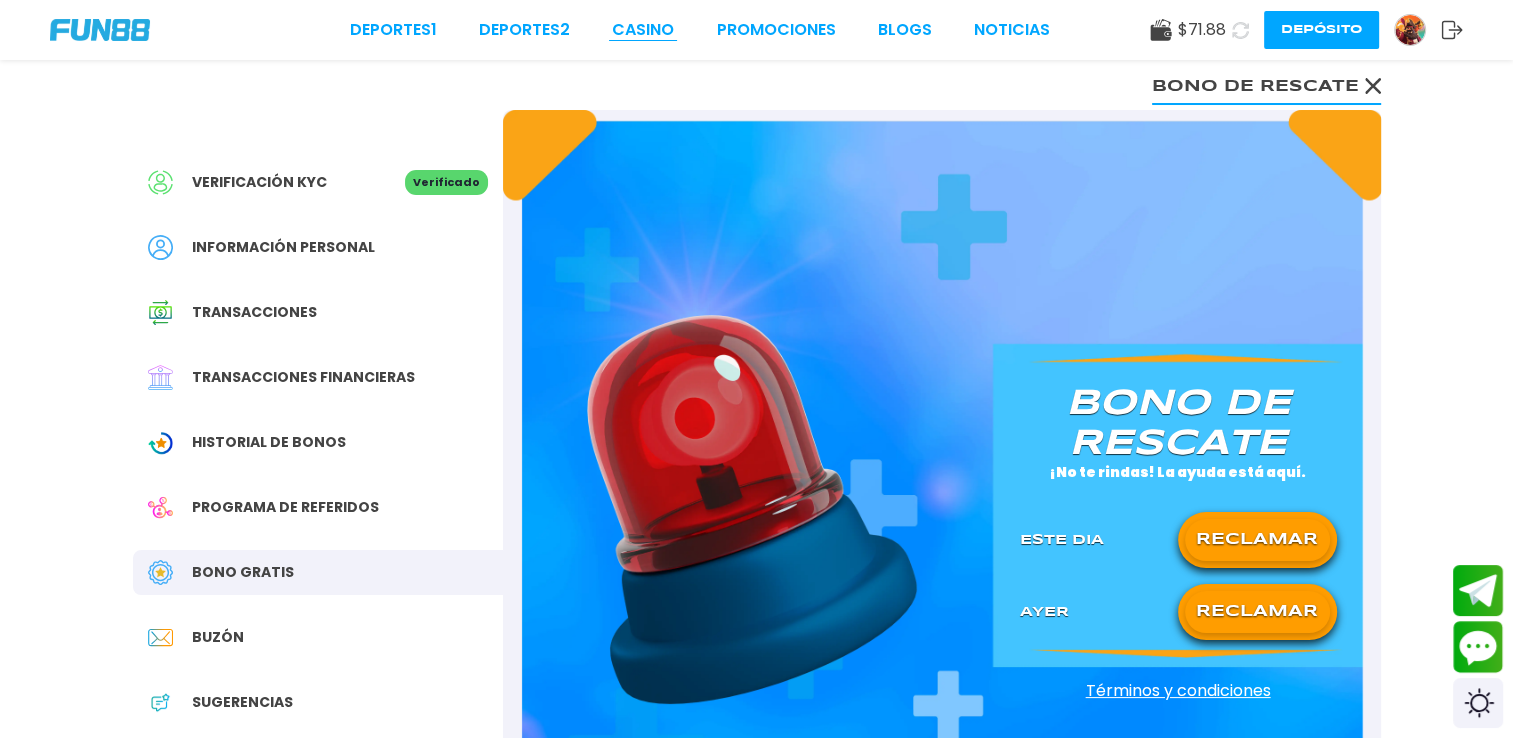 click on "CASINO" at bounding box center (643, 30) 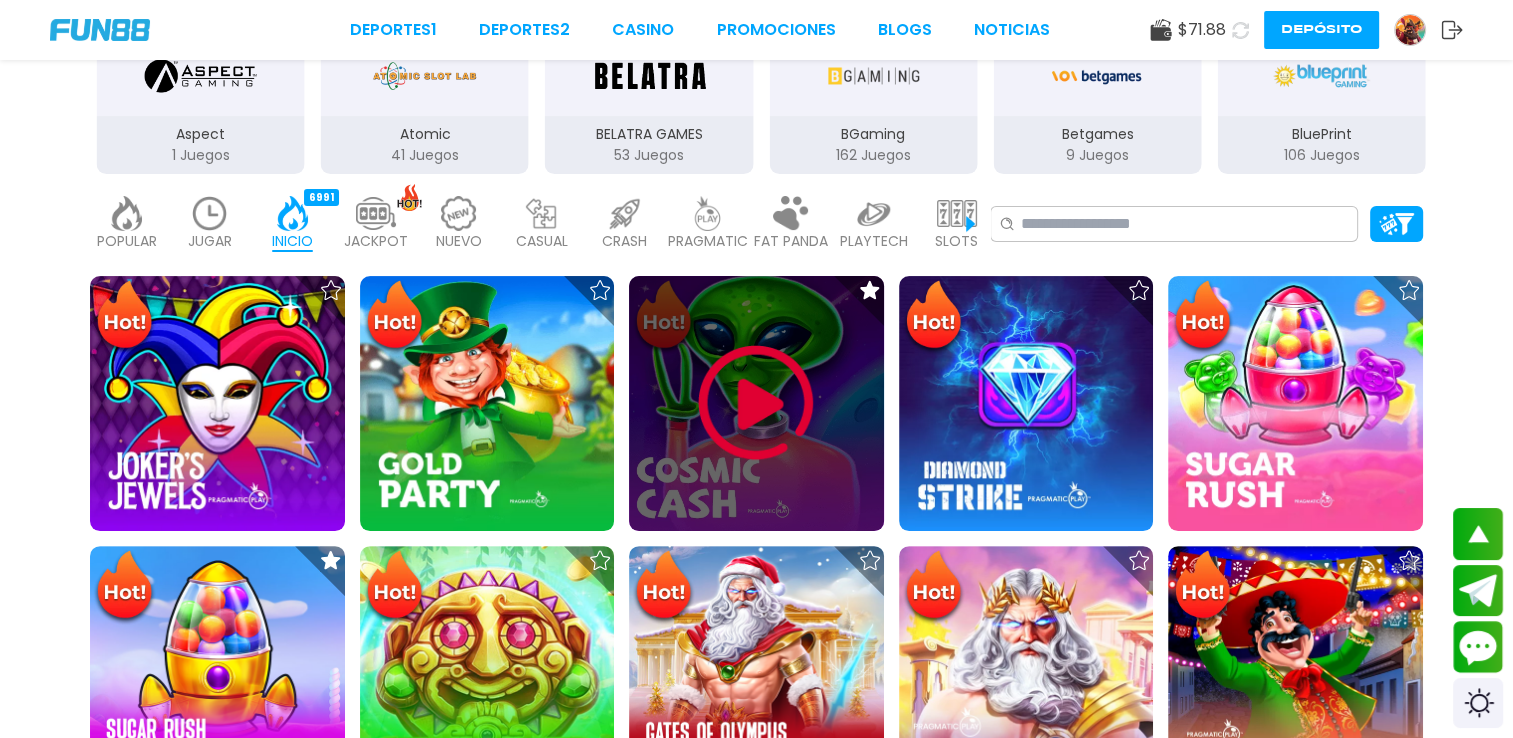 scroll, scrollTop: 160, scrollLeft: 0, axis: vertical 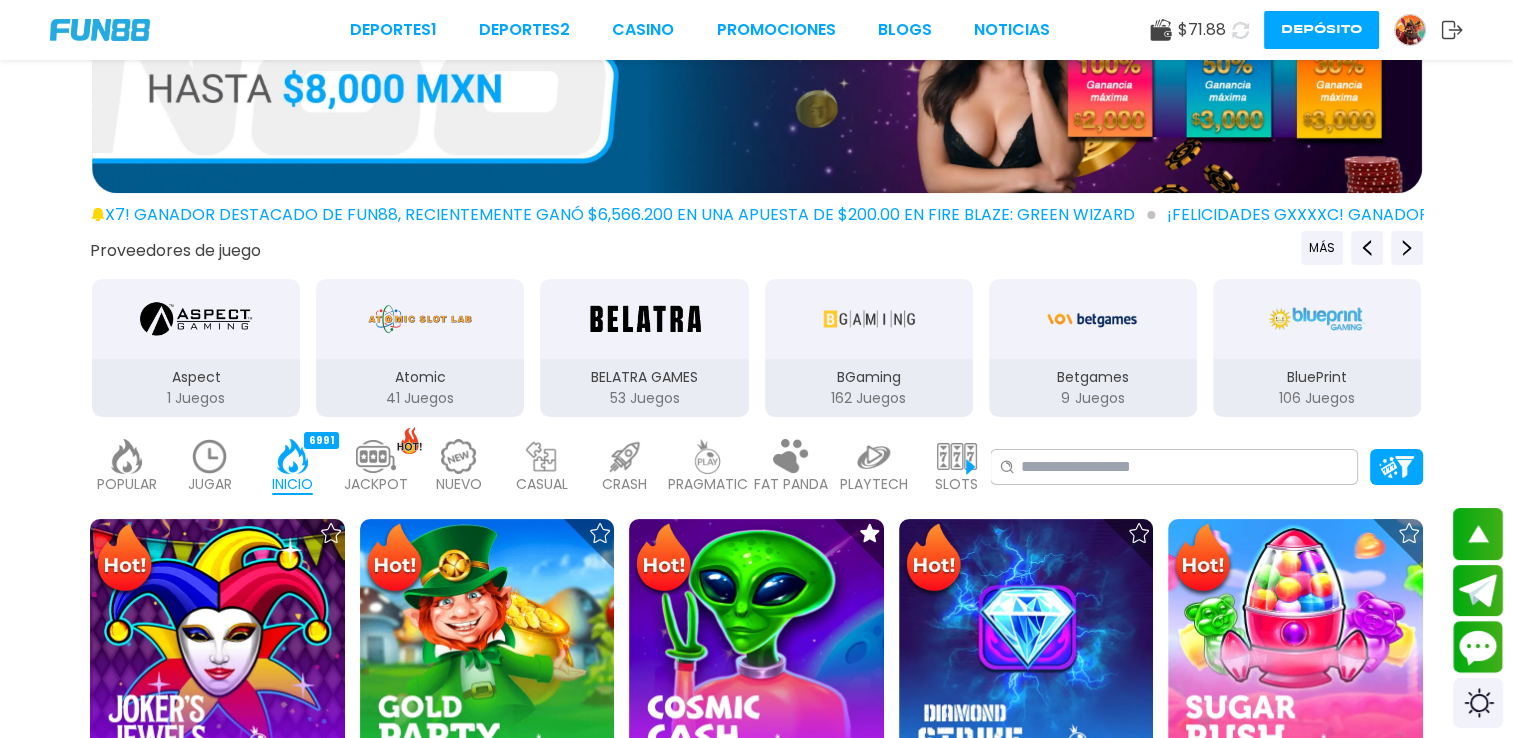 click on "JUGAR" at bounding box center (210, 484) 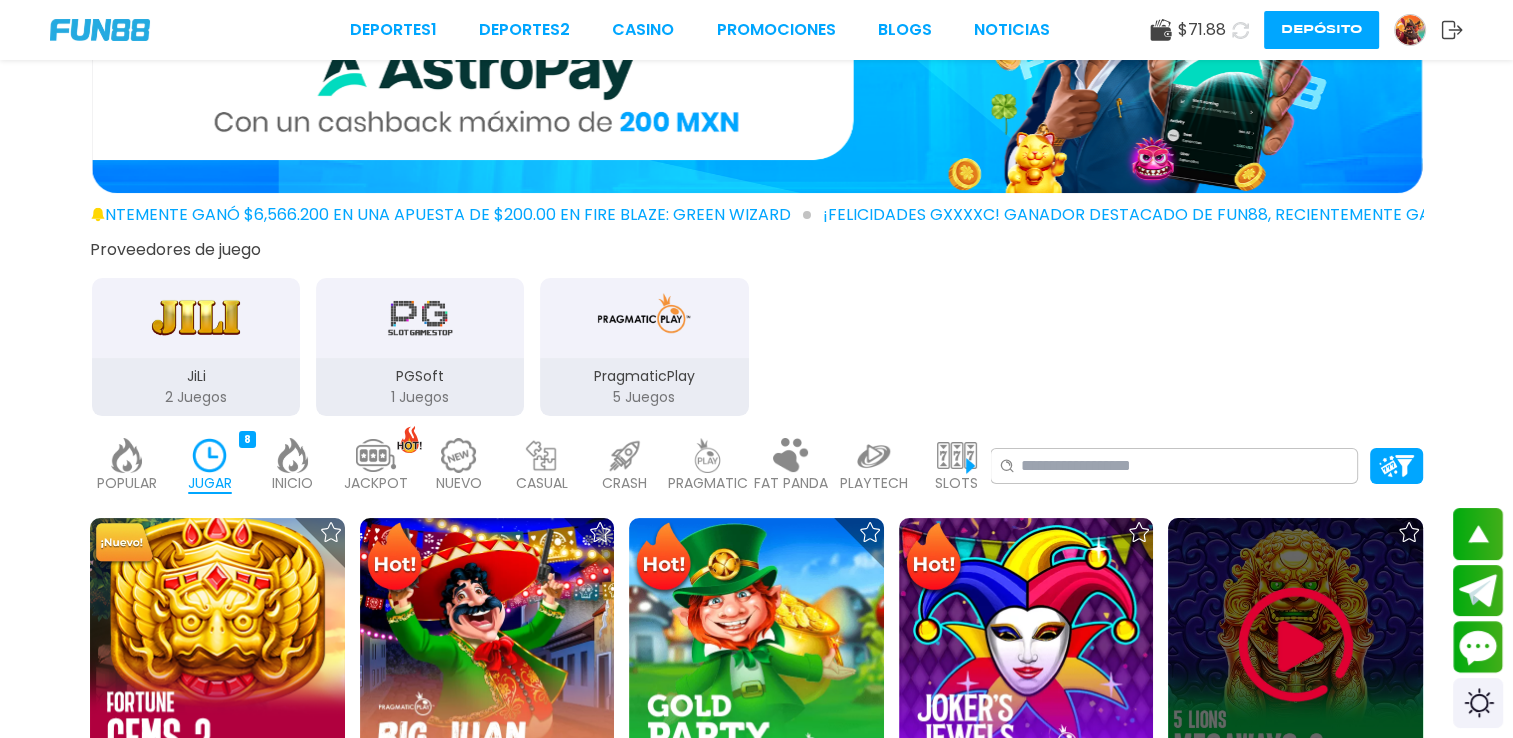 click at bounding box center [1296, 645] 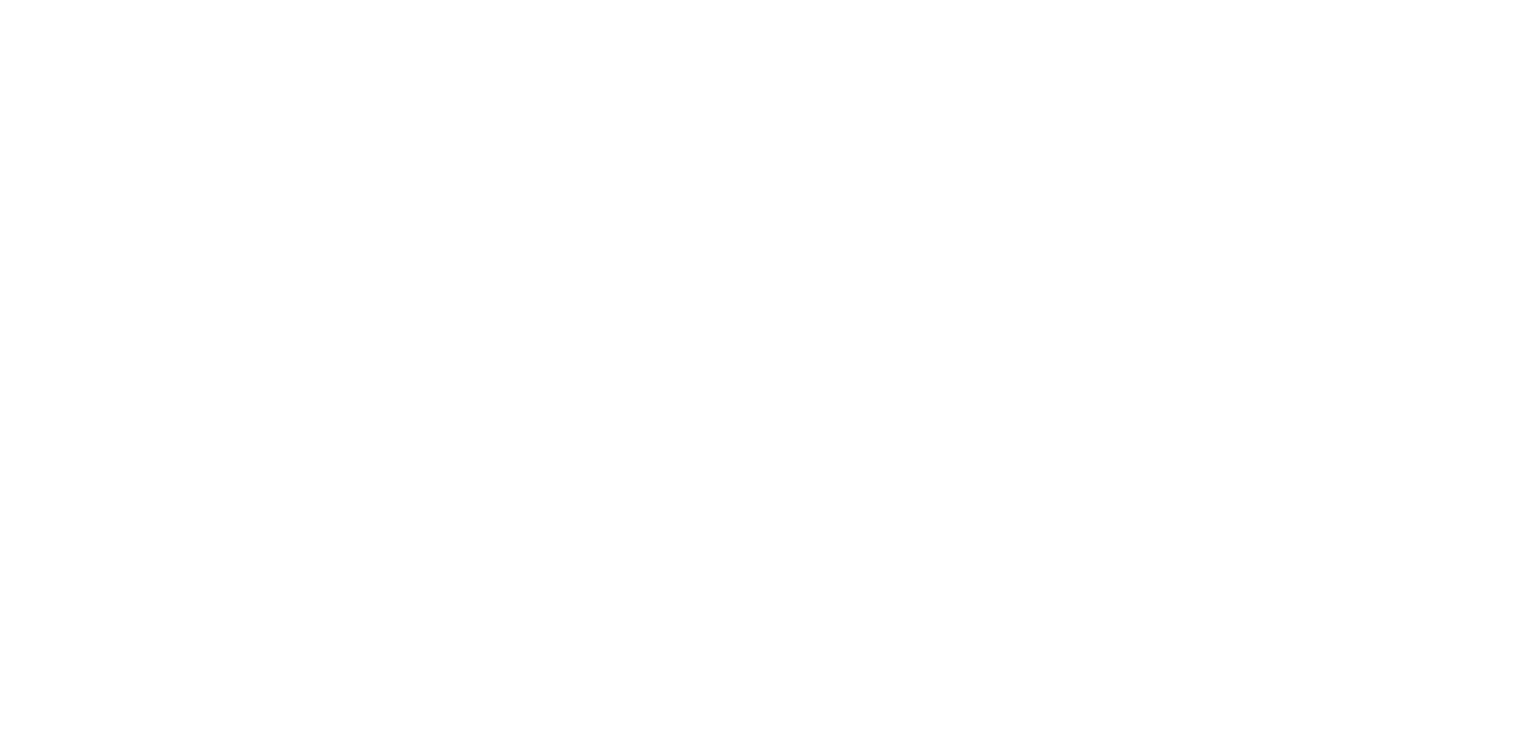 scroll, scrollTop: 0, scrollLeft: 0, axis: both 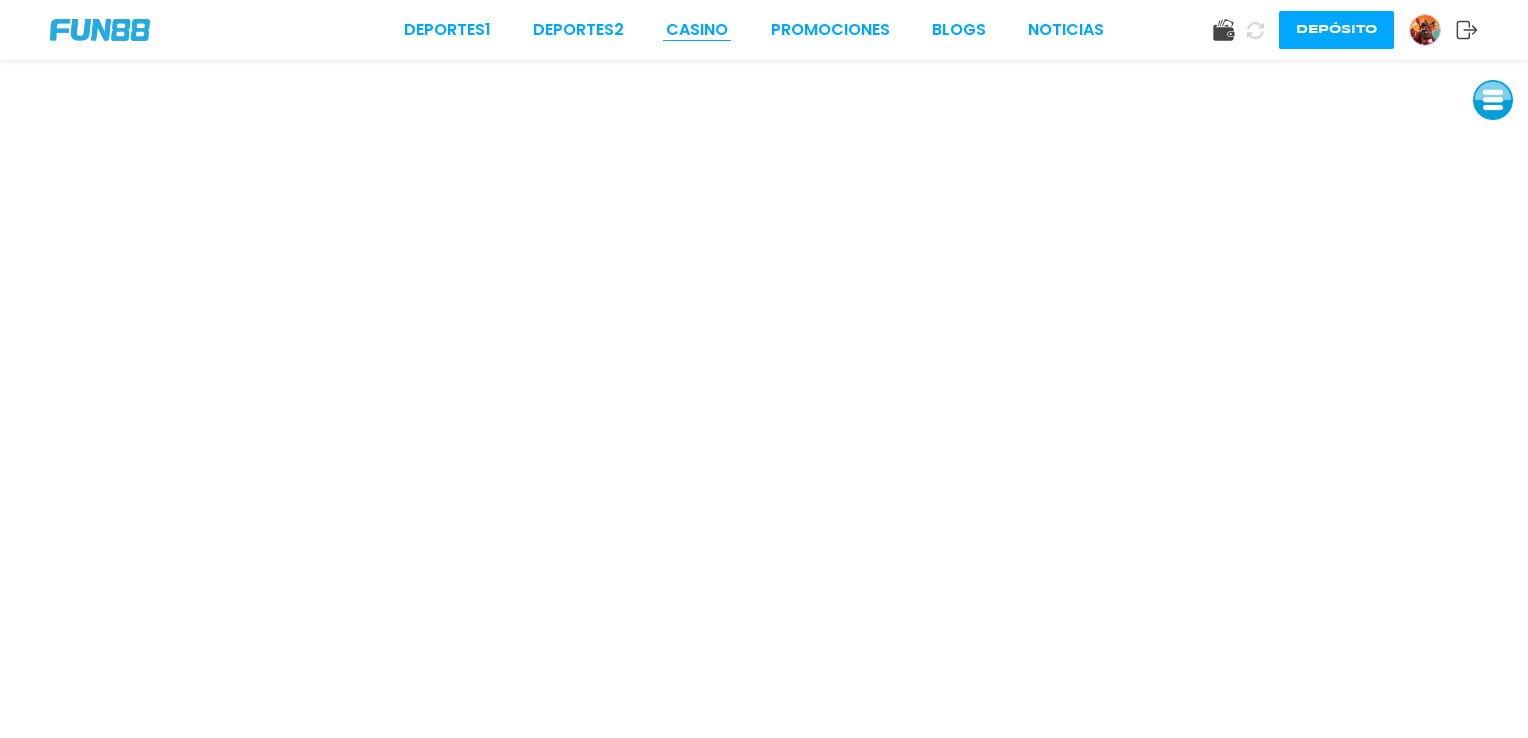 click on "CASINO" at bounding box center (697, 30) 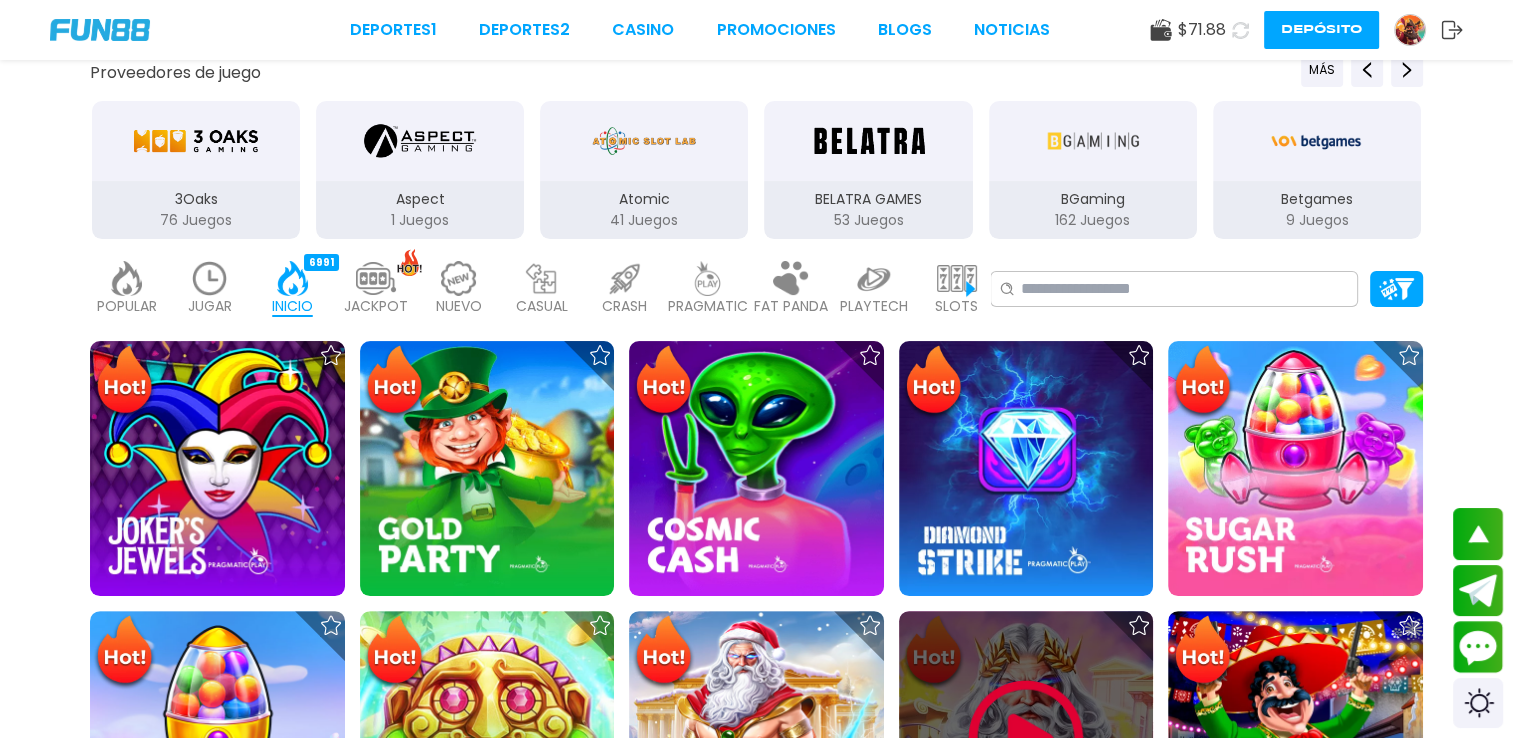 scroll, scrollTop: 640, scrollLeft: 0, axis: vertical 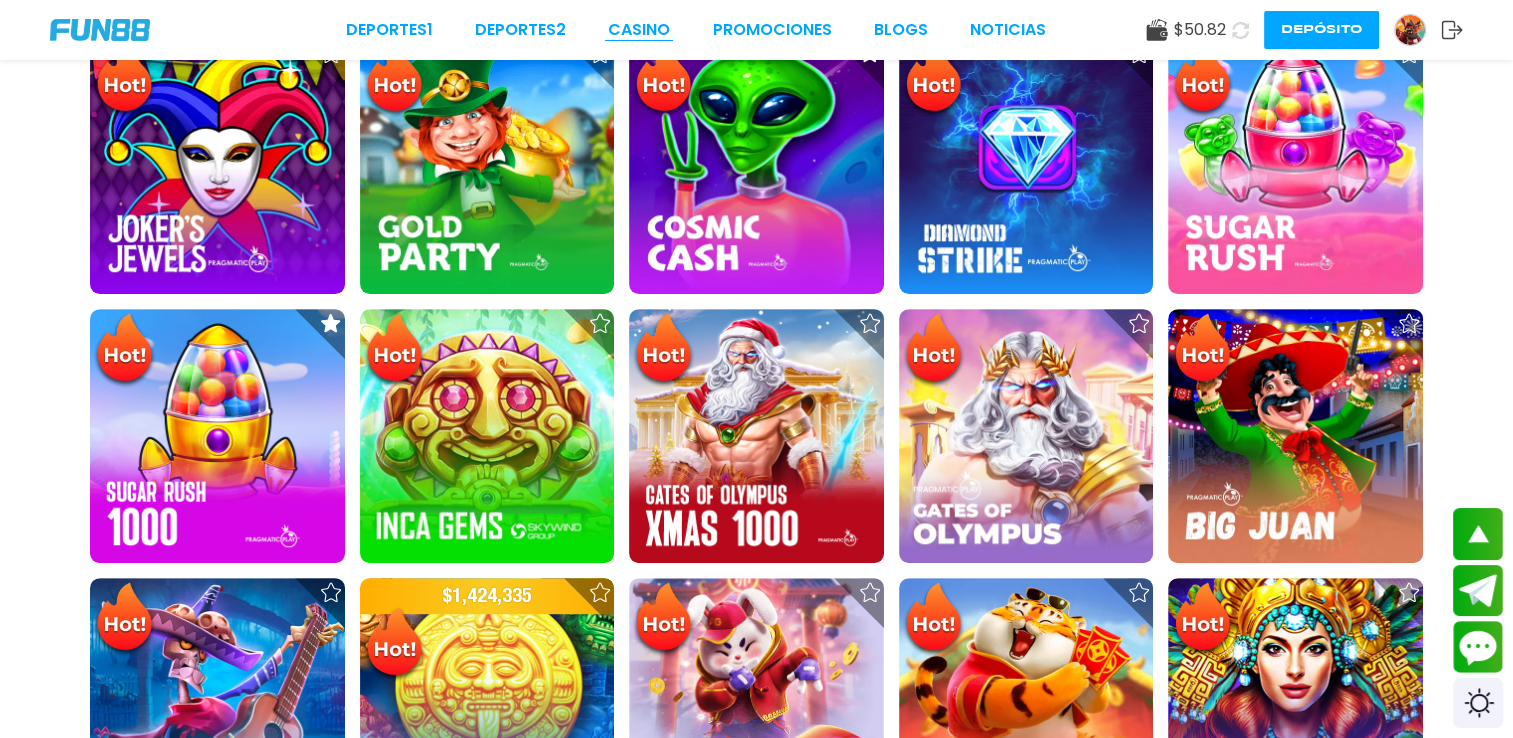 click on "CASINO" at bounding box center [639, 30] 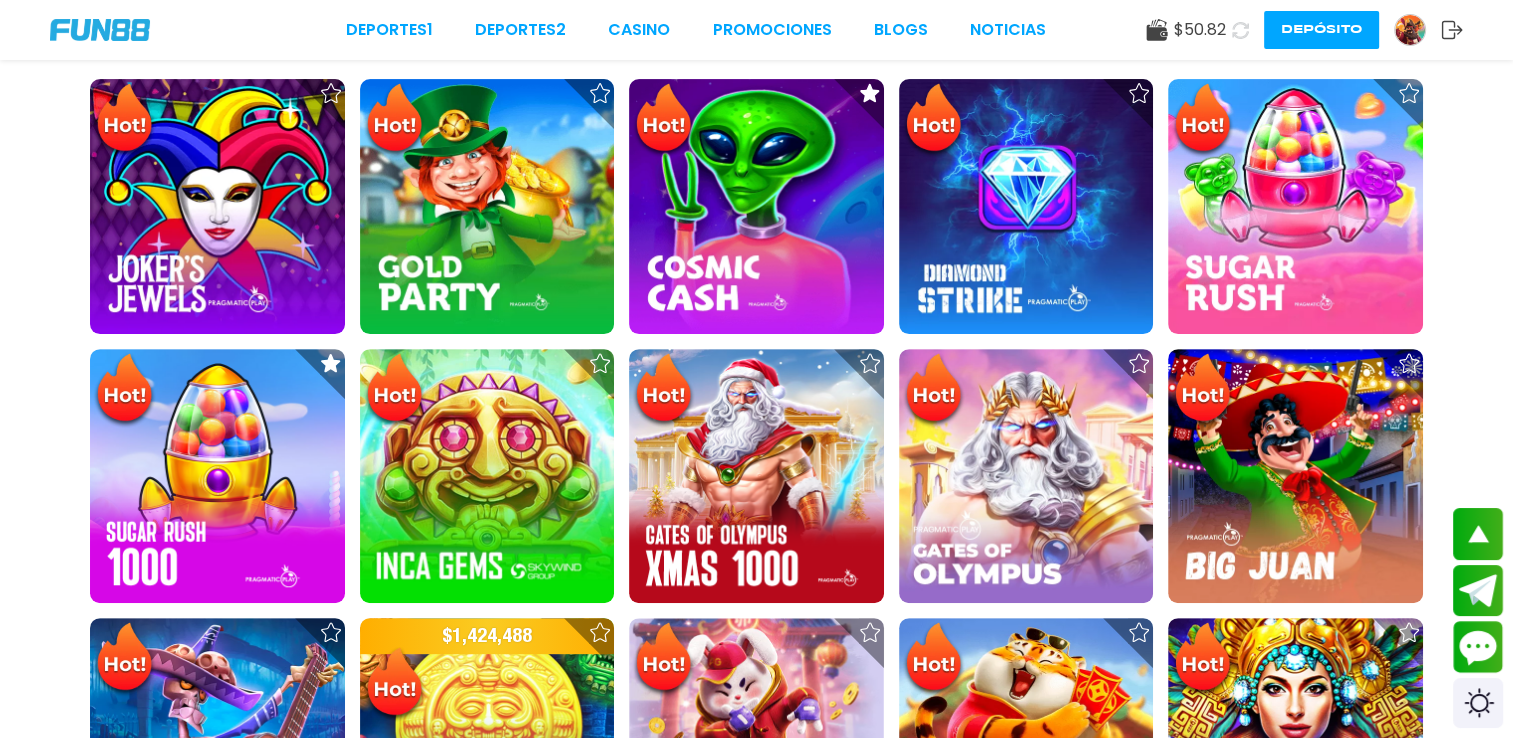 scroll, scrollTop: 560, scrollLeft: 0, axis: vertical 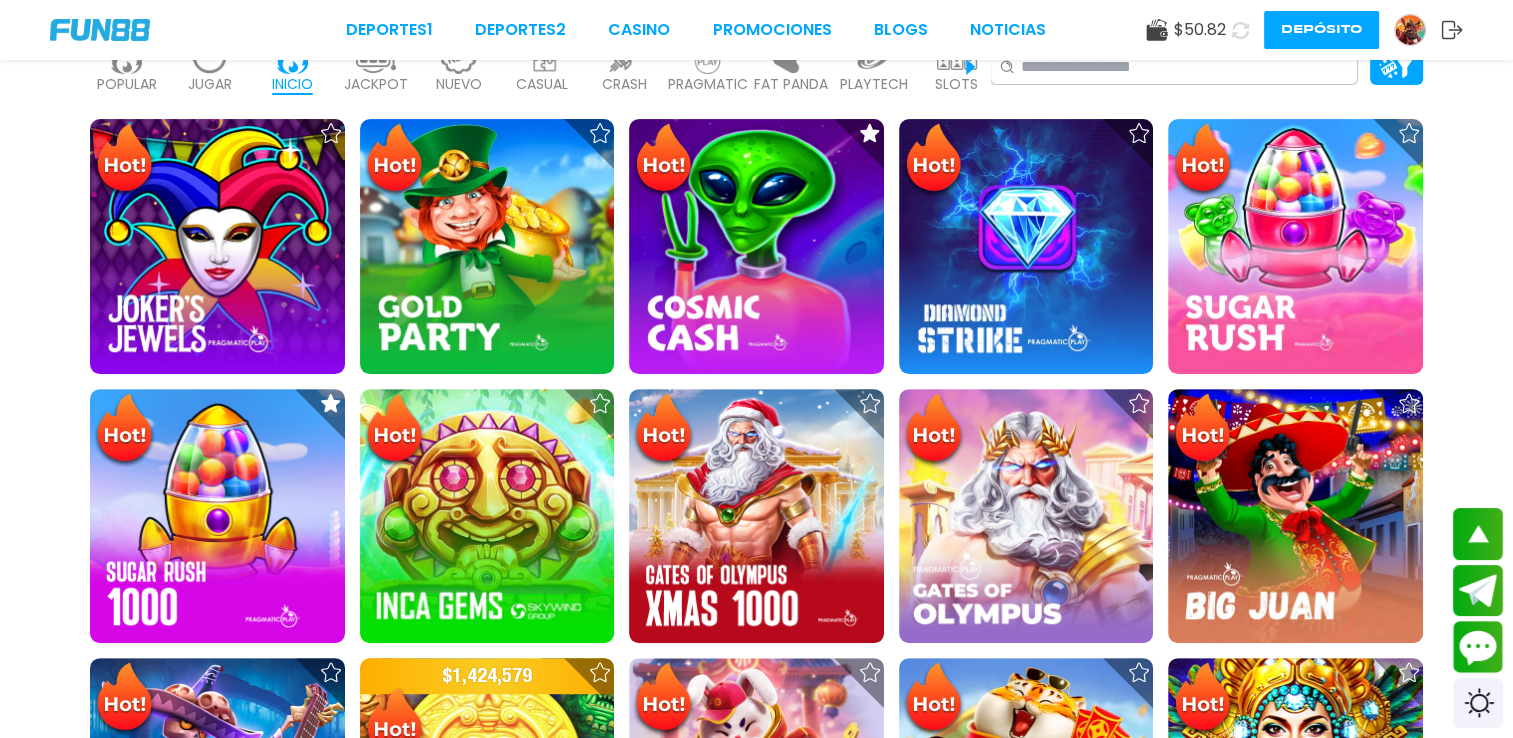click on "JUGAR" at bounding box center [210, 84] 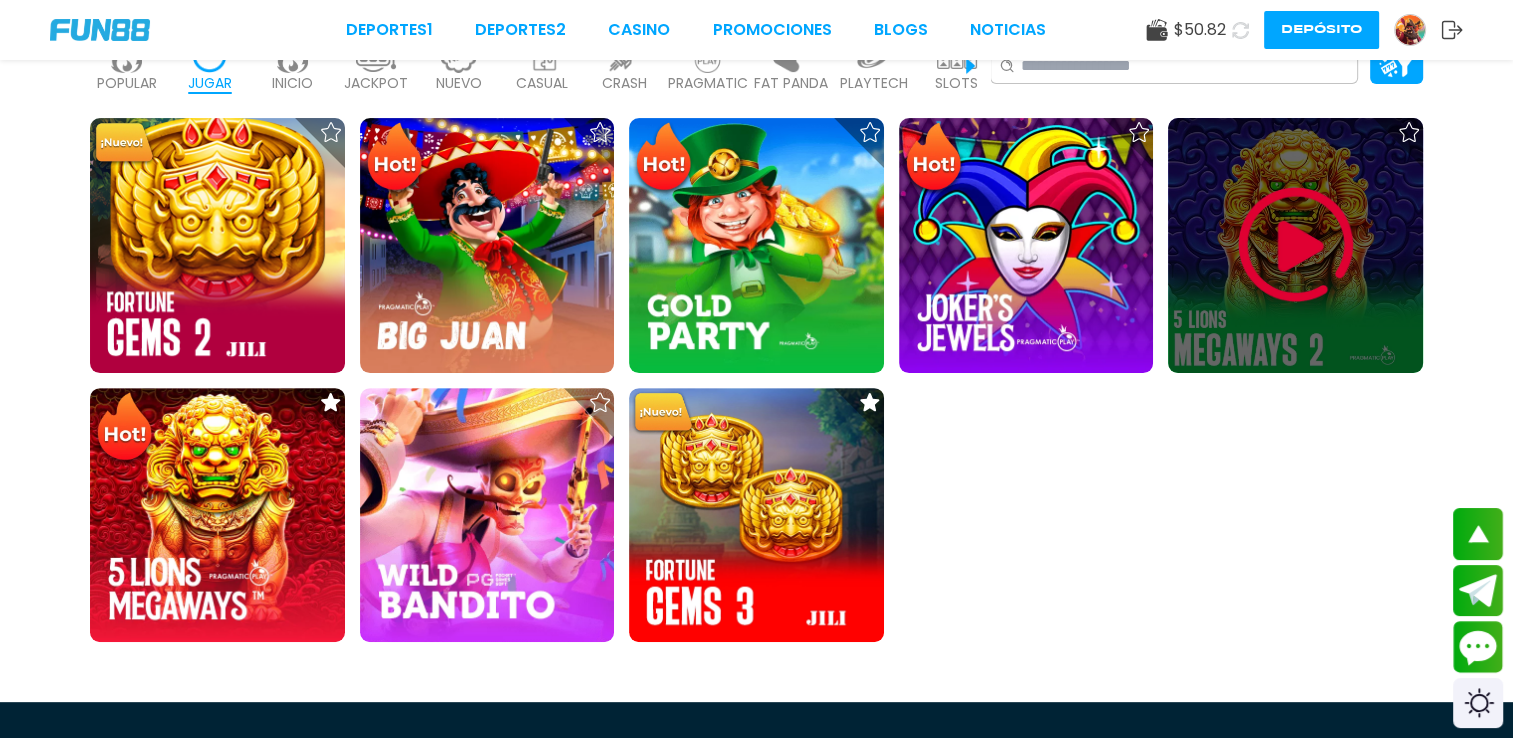 click at bounding box center [1296, 245] 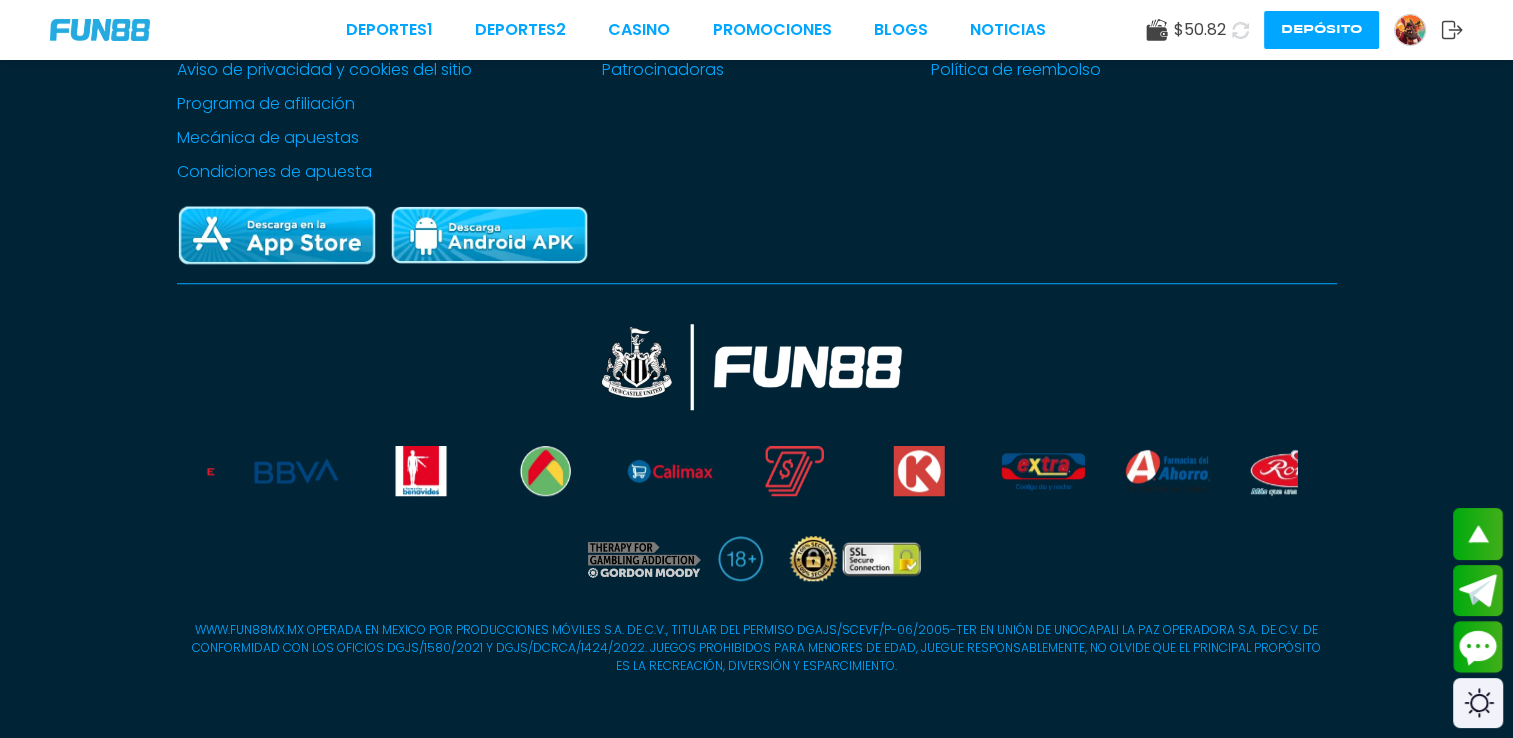scroll, scrollTop: 1395, scrollLeft: 0, axis: vertical 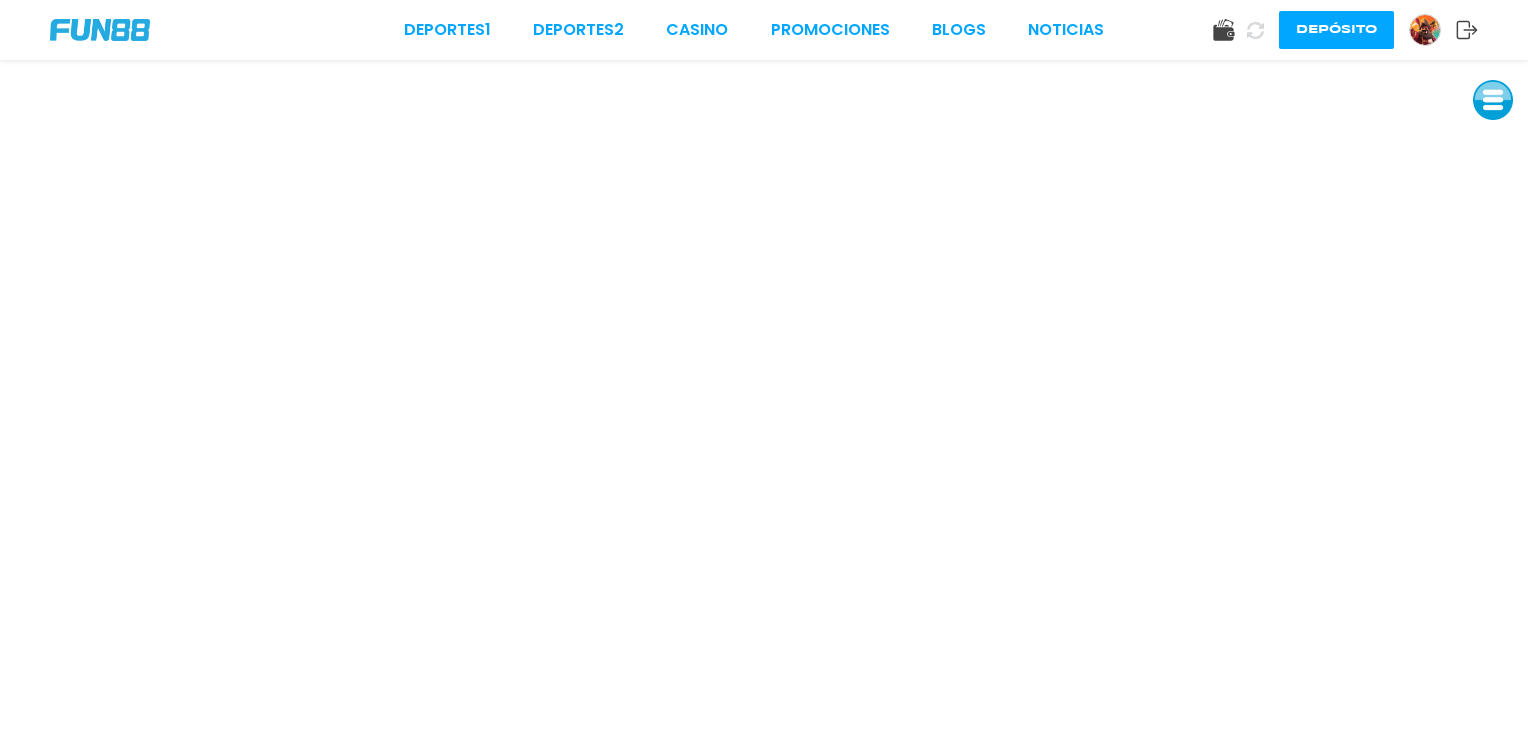 click on "Deportes  1 Deportes  2 CASINO Promociones BLOGS NOTICIAS Depósito" at bounding box center [764, 30] 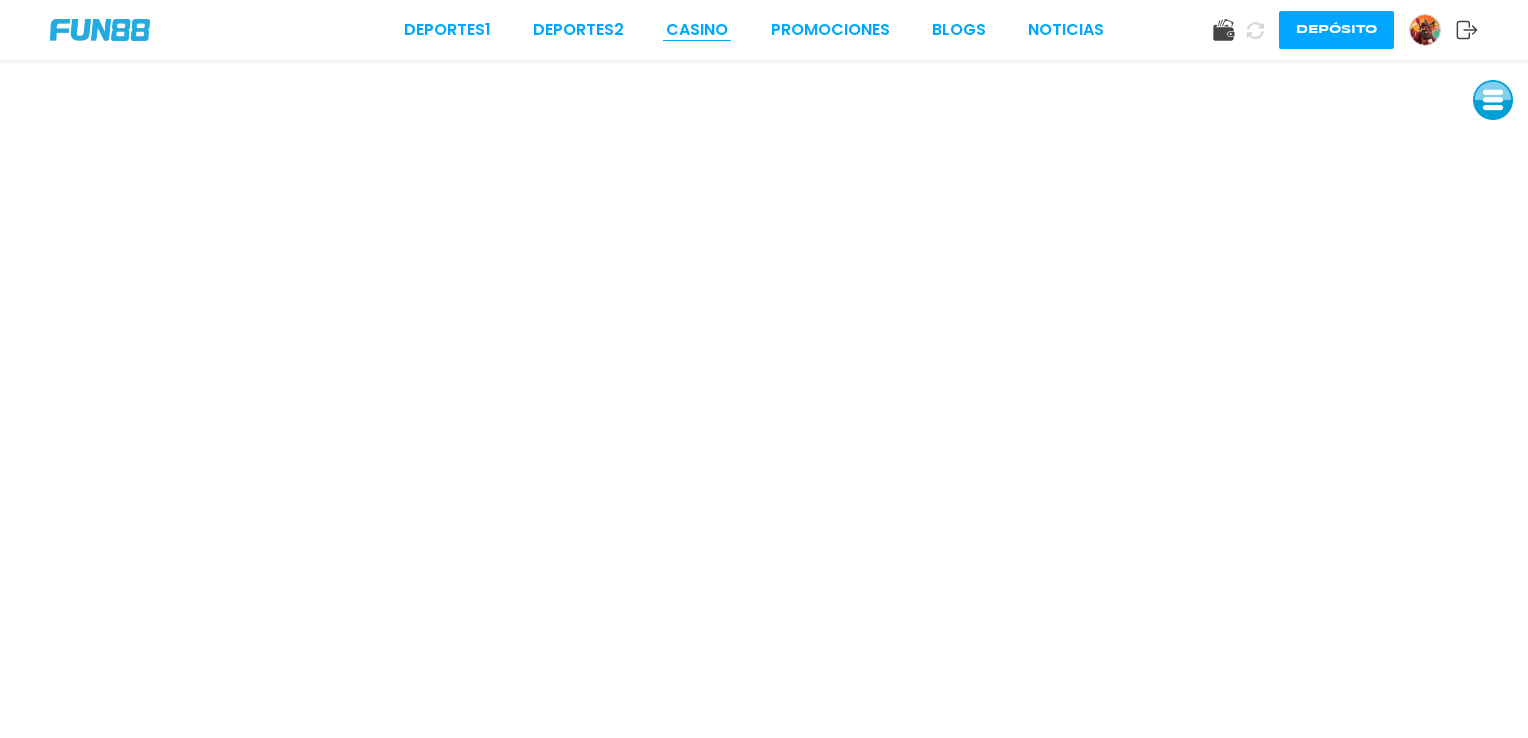 click on "CASINO" at bounding box center [697, 30] 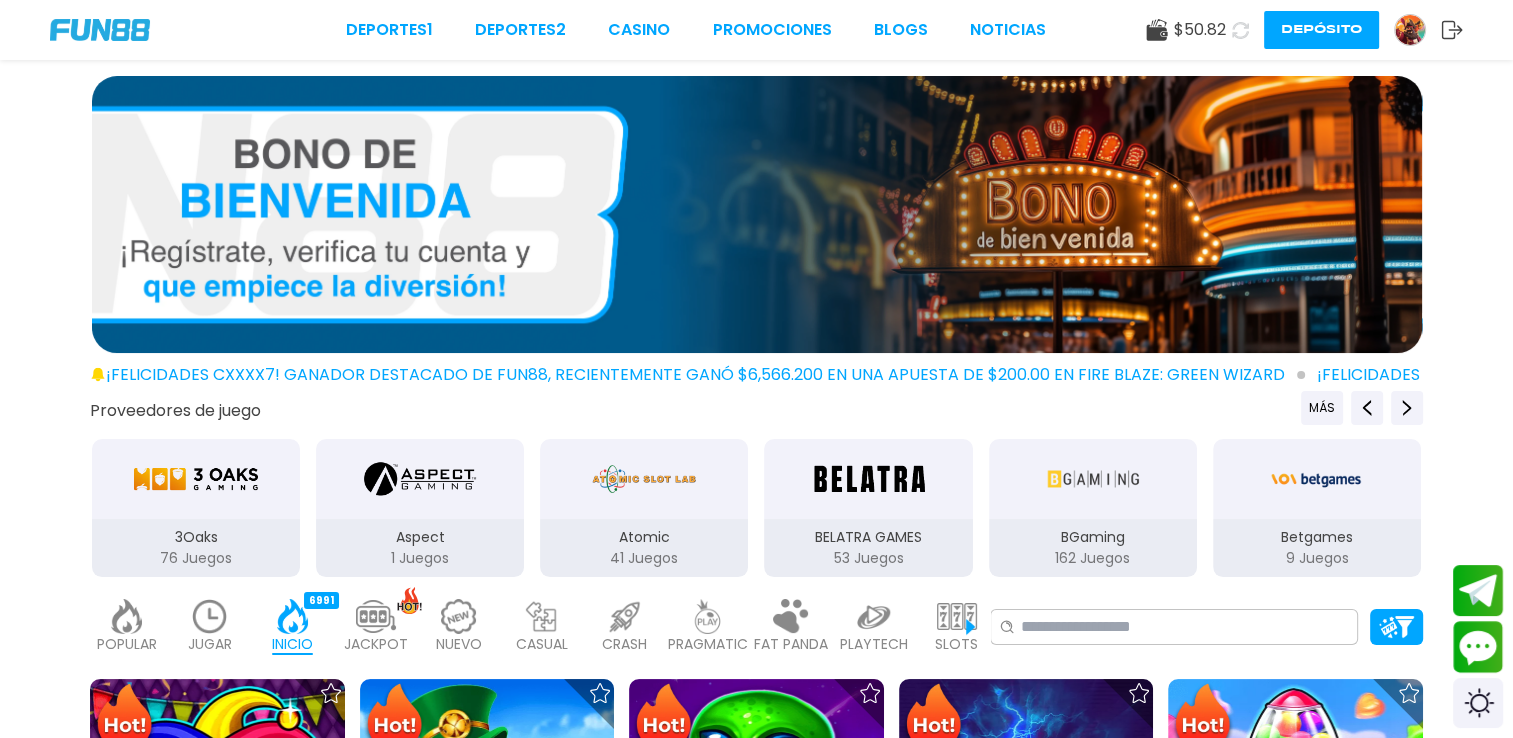 click on "JUGAR" at bounding box center (210, 644) 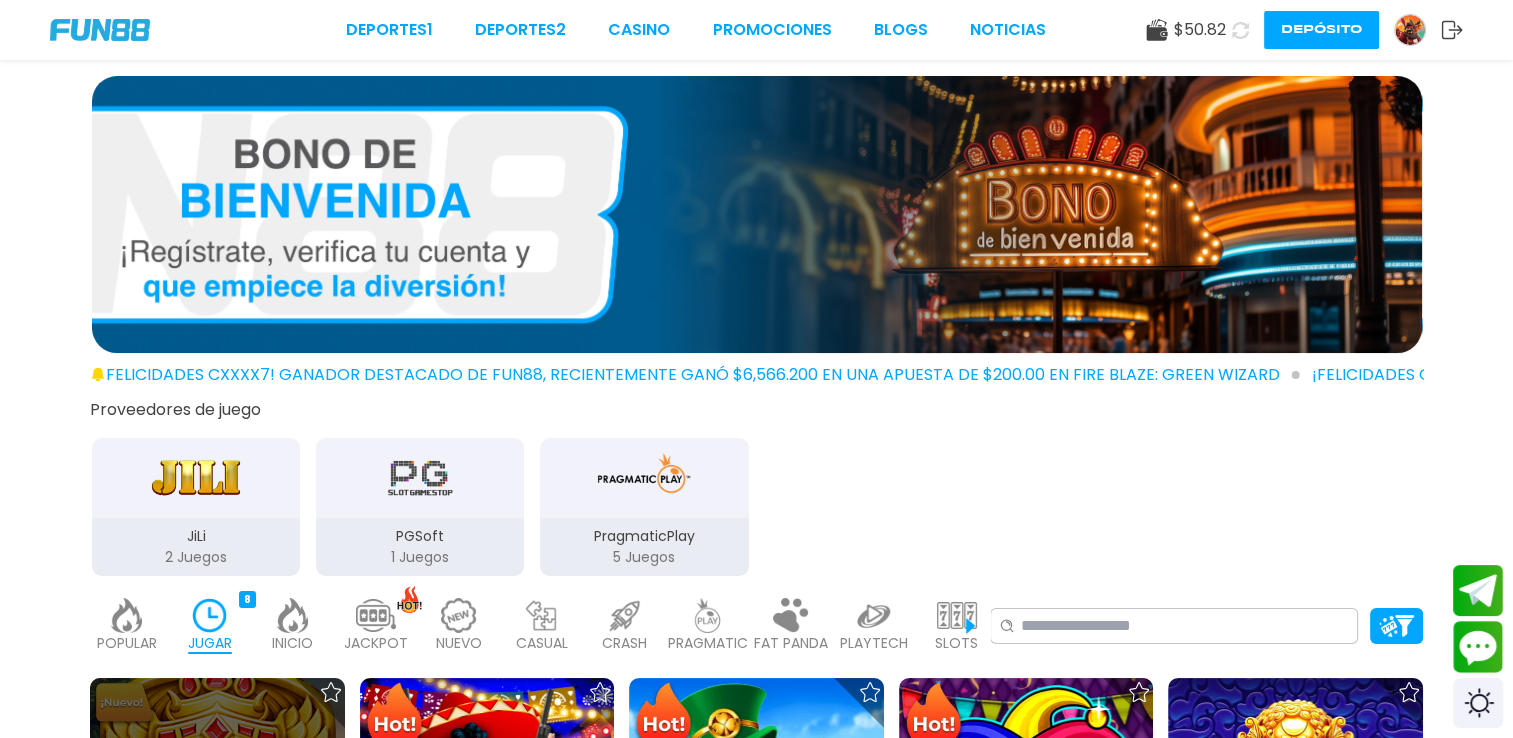 click at bounding box center (217, 805) 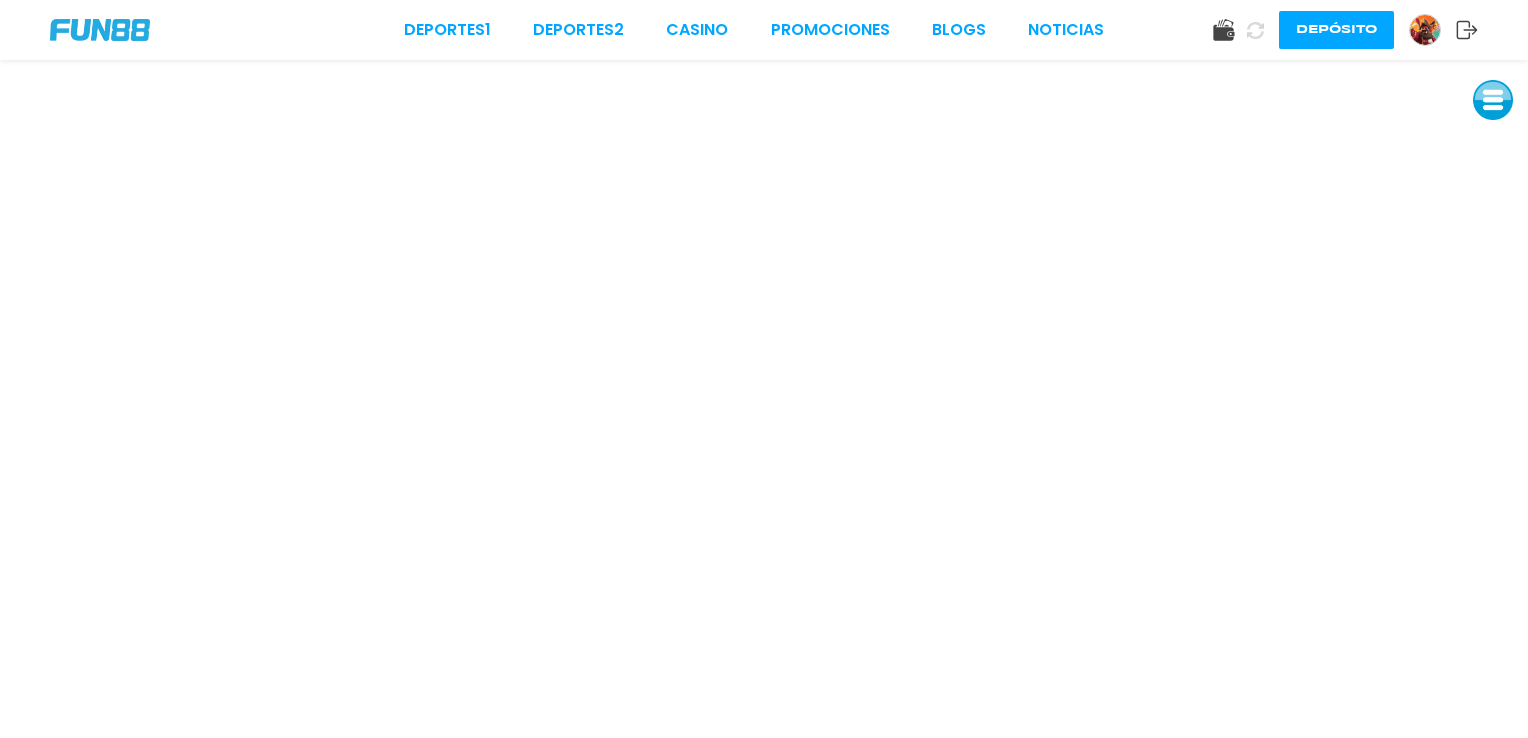 click on "Deportes  1 Deportes  2 CASINO Promociones BLOGS NOTICIAS Depósito" at bounding box center (764, 30) 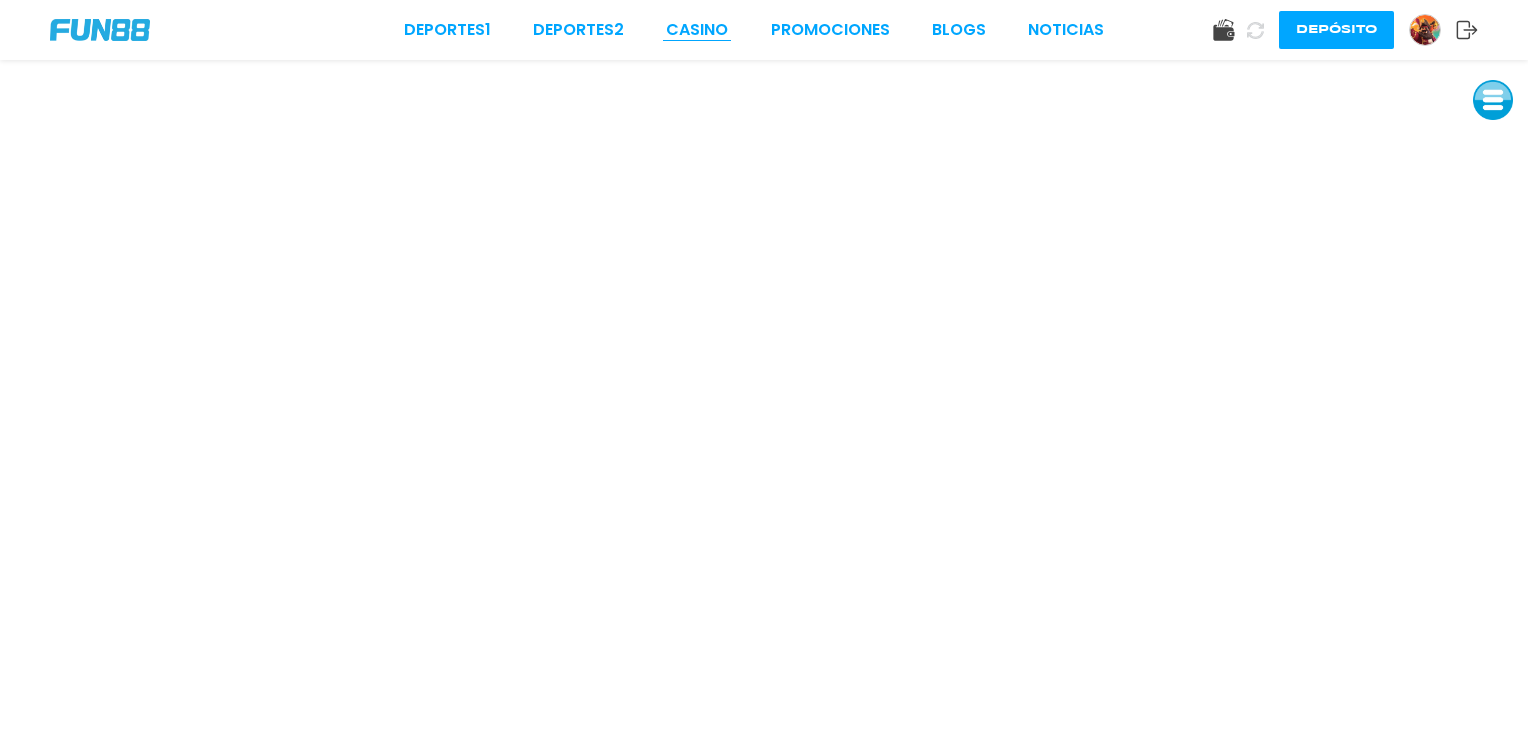 click on "CASINO" at bounding box center [697, 30] 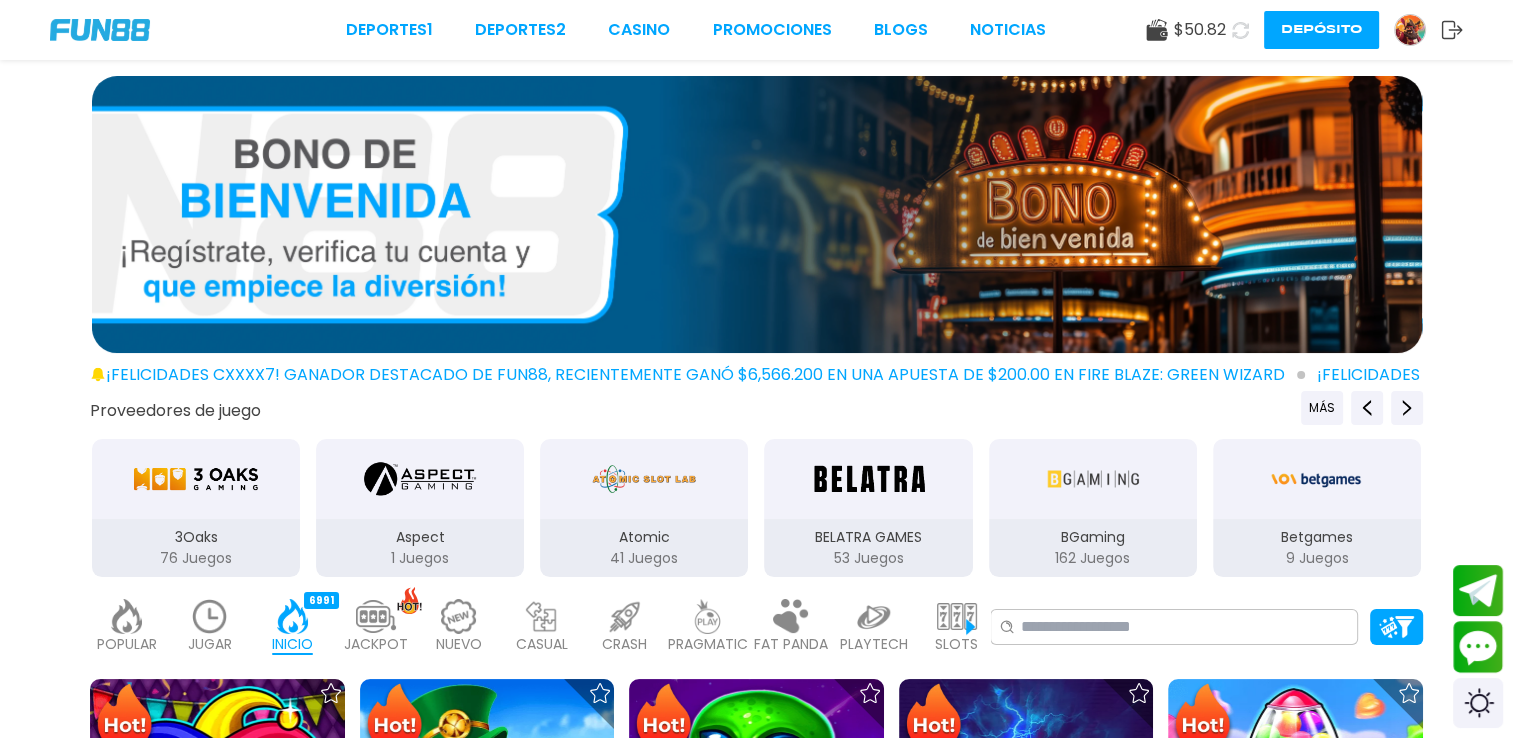 click at bounding box center [210, 616] 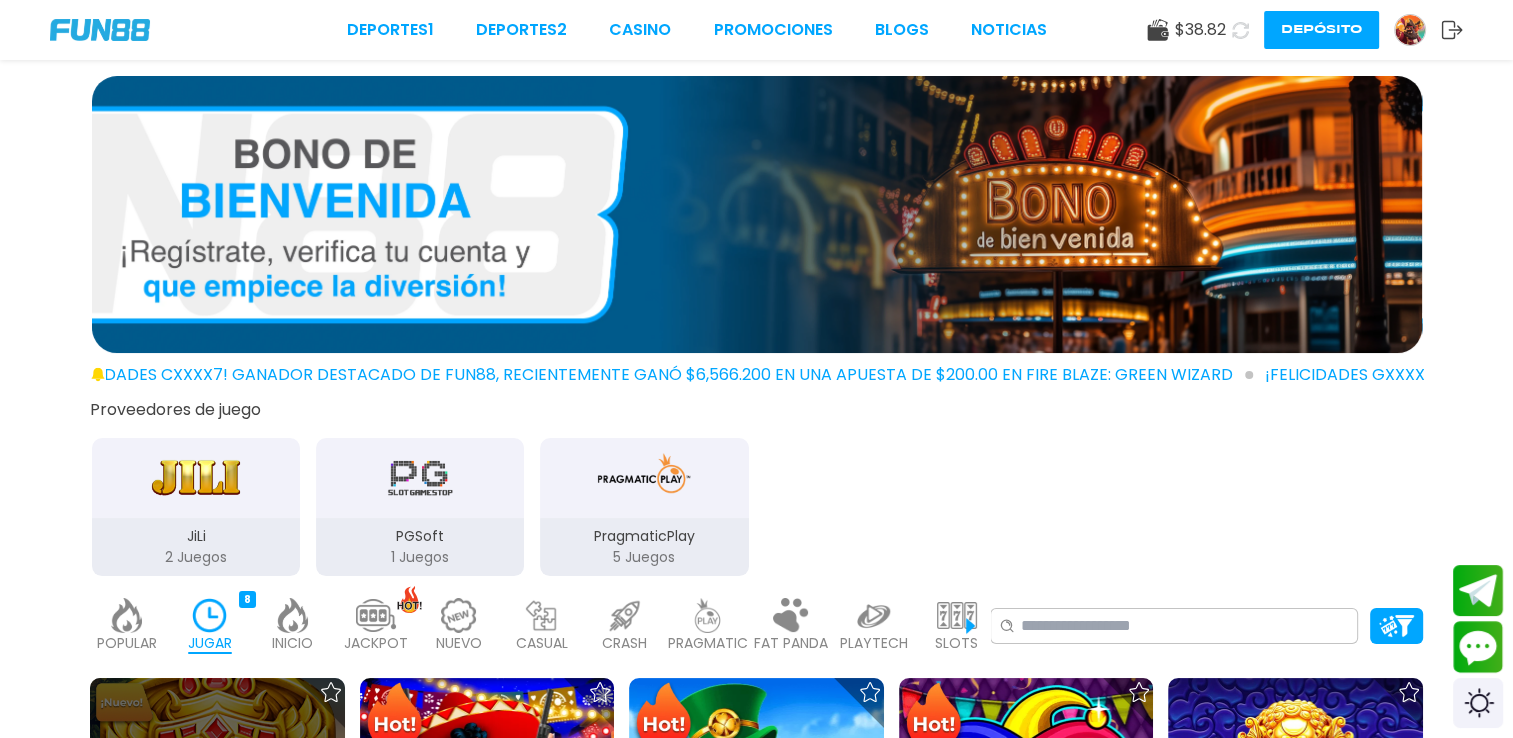 click at bounding box center (217, 805) 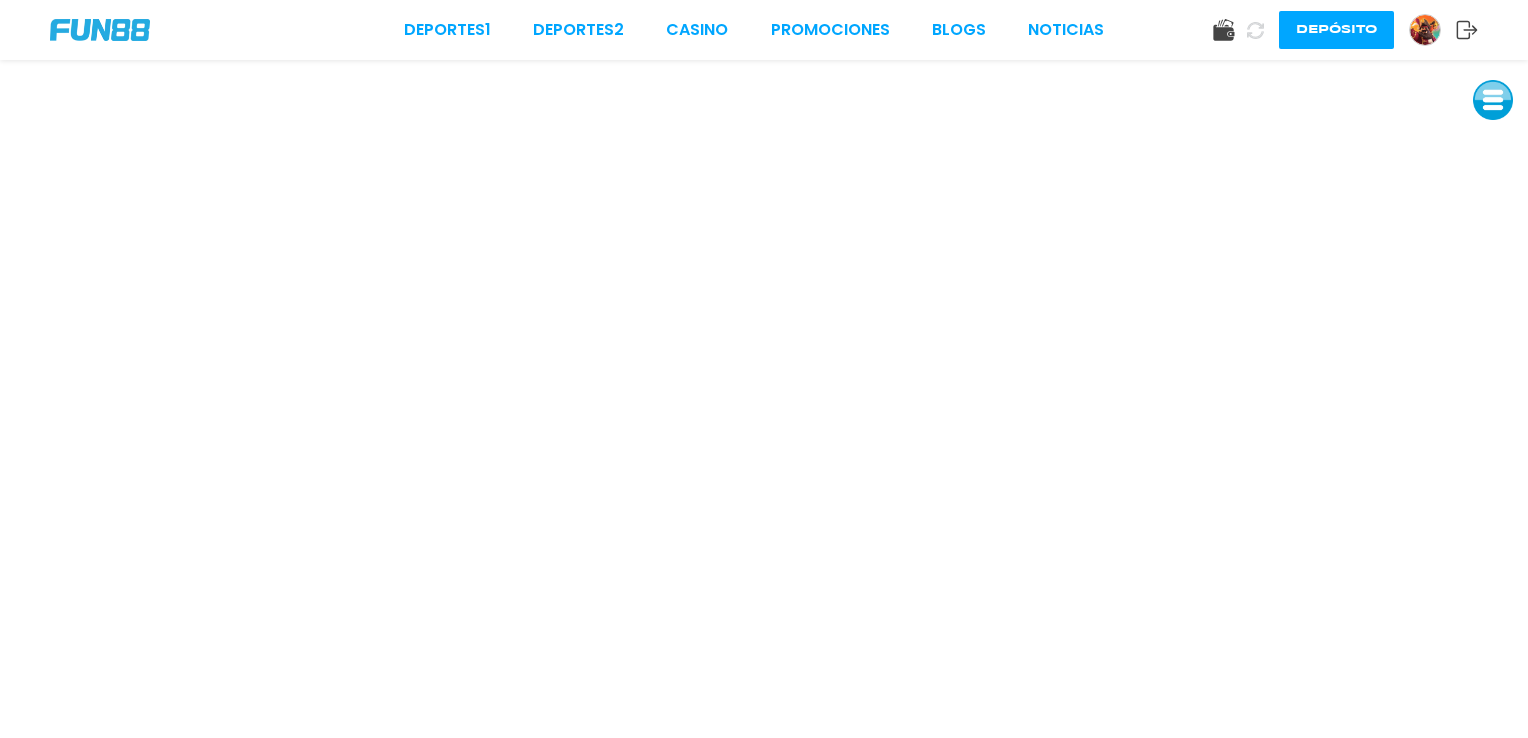click on "Deportes  1 Deportes  2 CASINO Promociones BLOGS NOTICIAS" at bounding box center [754, 30] 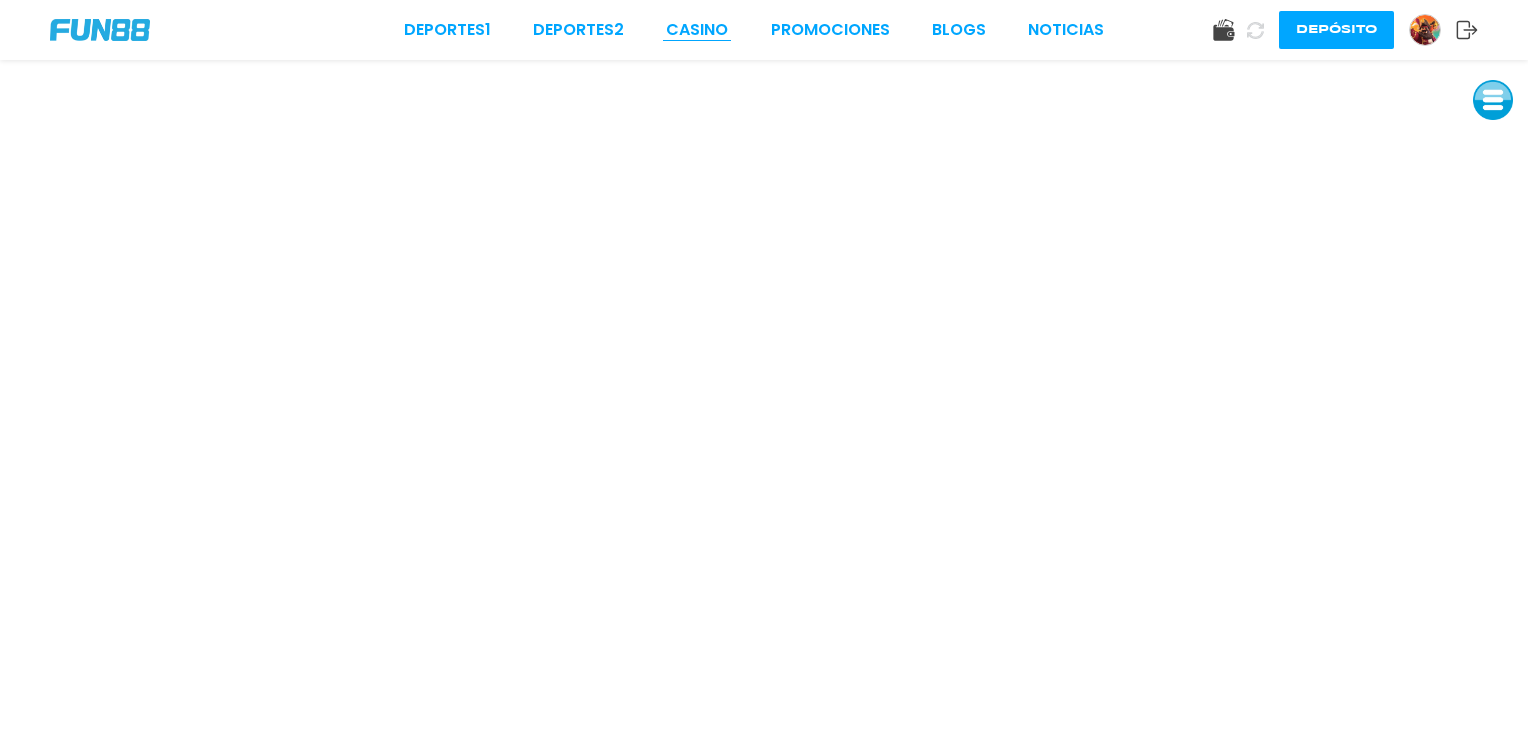 click on "CASINO" at bounding box center (697, 30) 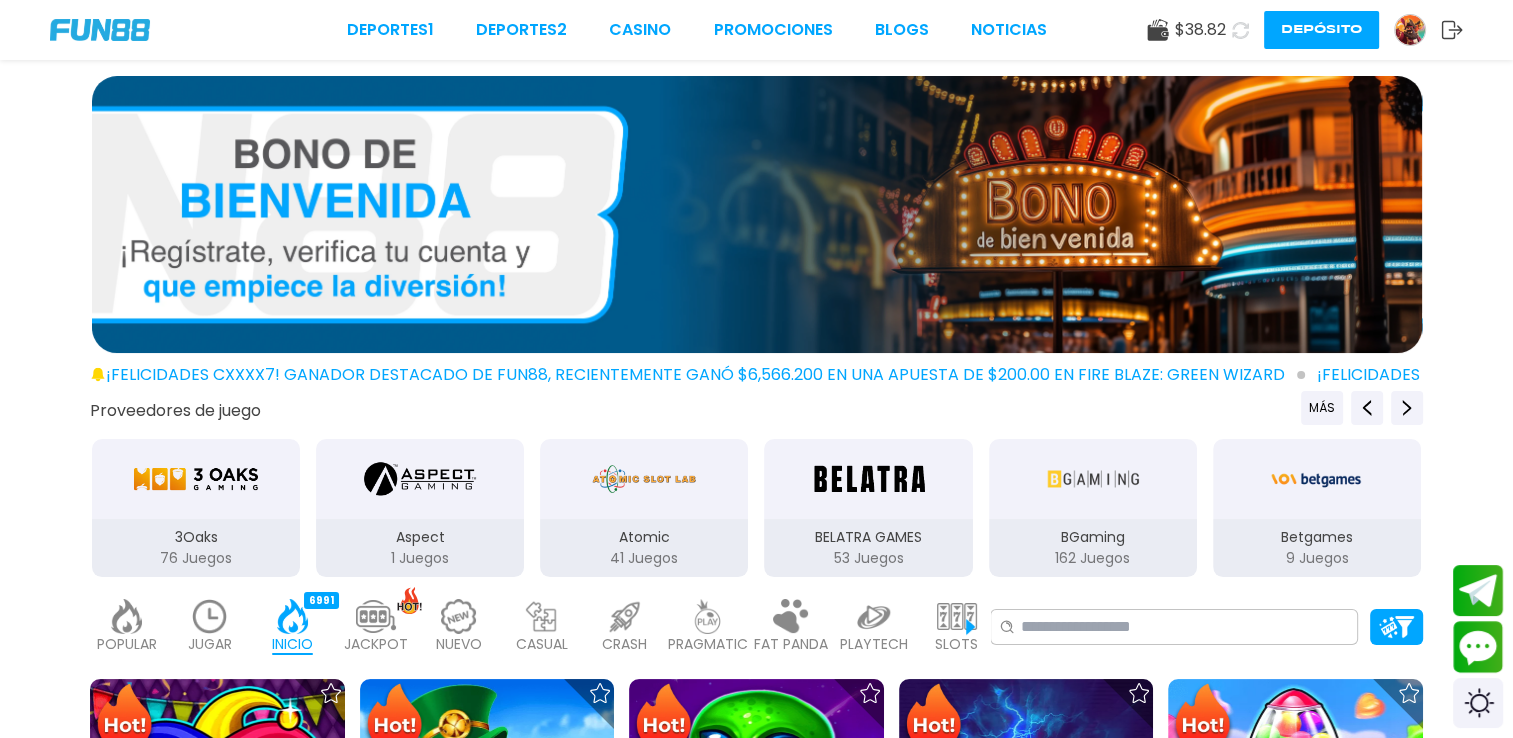 scroll, scrollTop: 40, scrollLeft: 0, axis: vertical 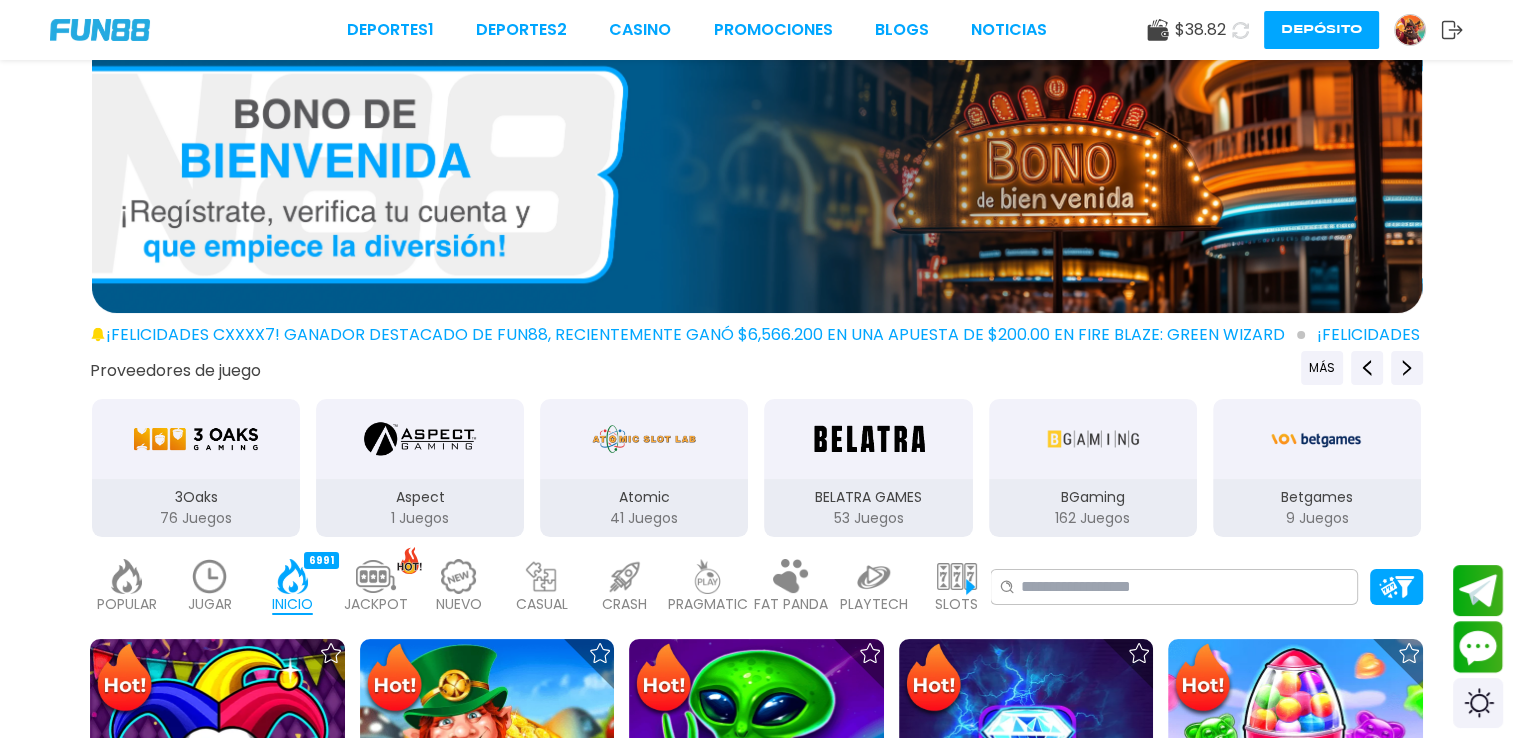 click at bounding box center (210, 576) 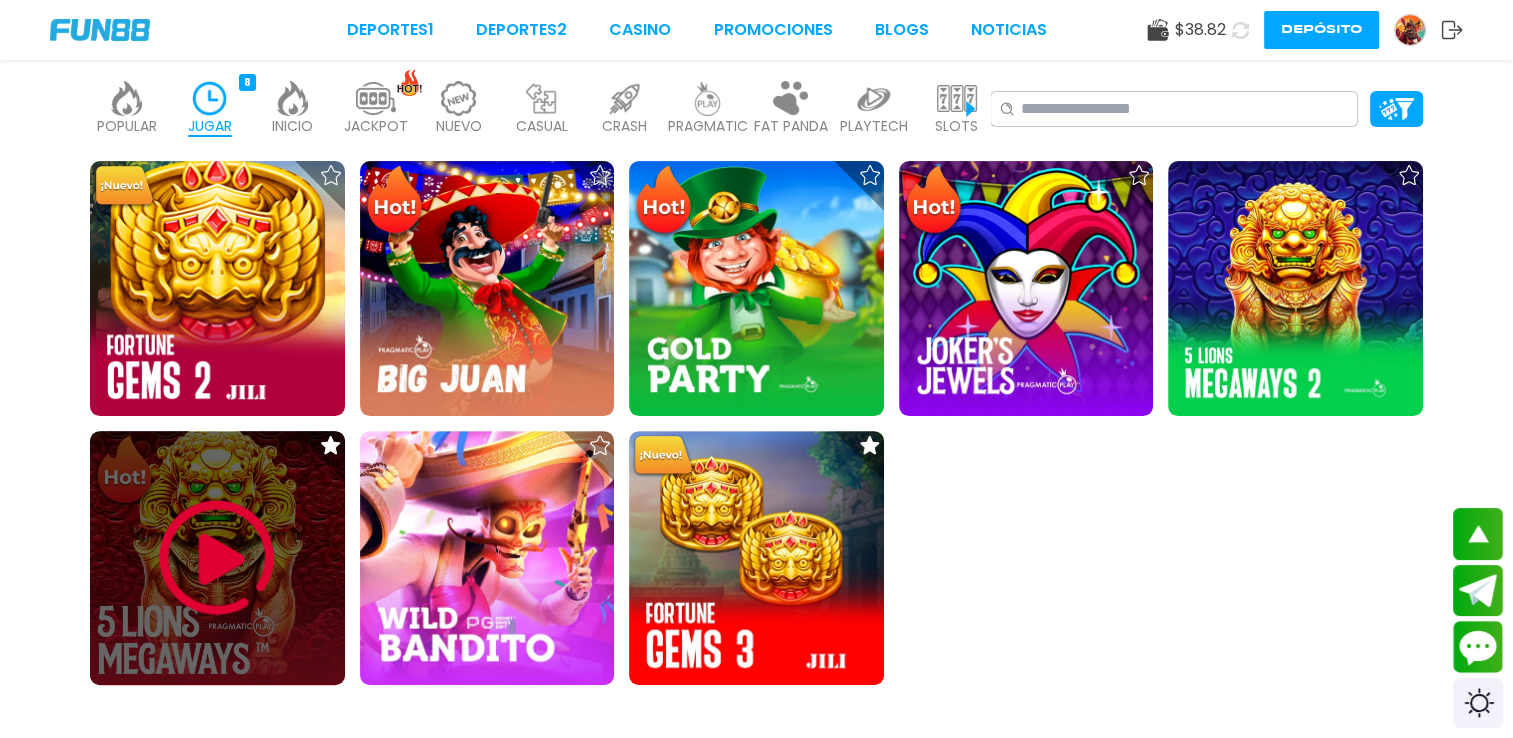 scroll, scrollTop: 520, scrollLeft: 0, axis: vertical 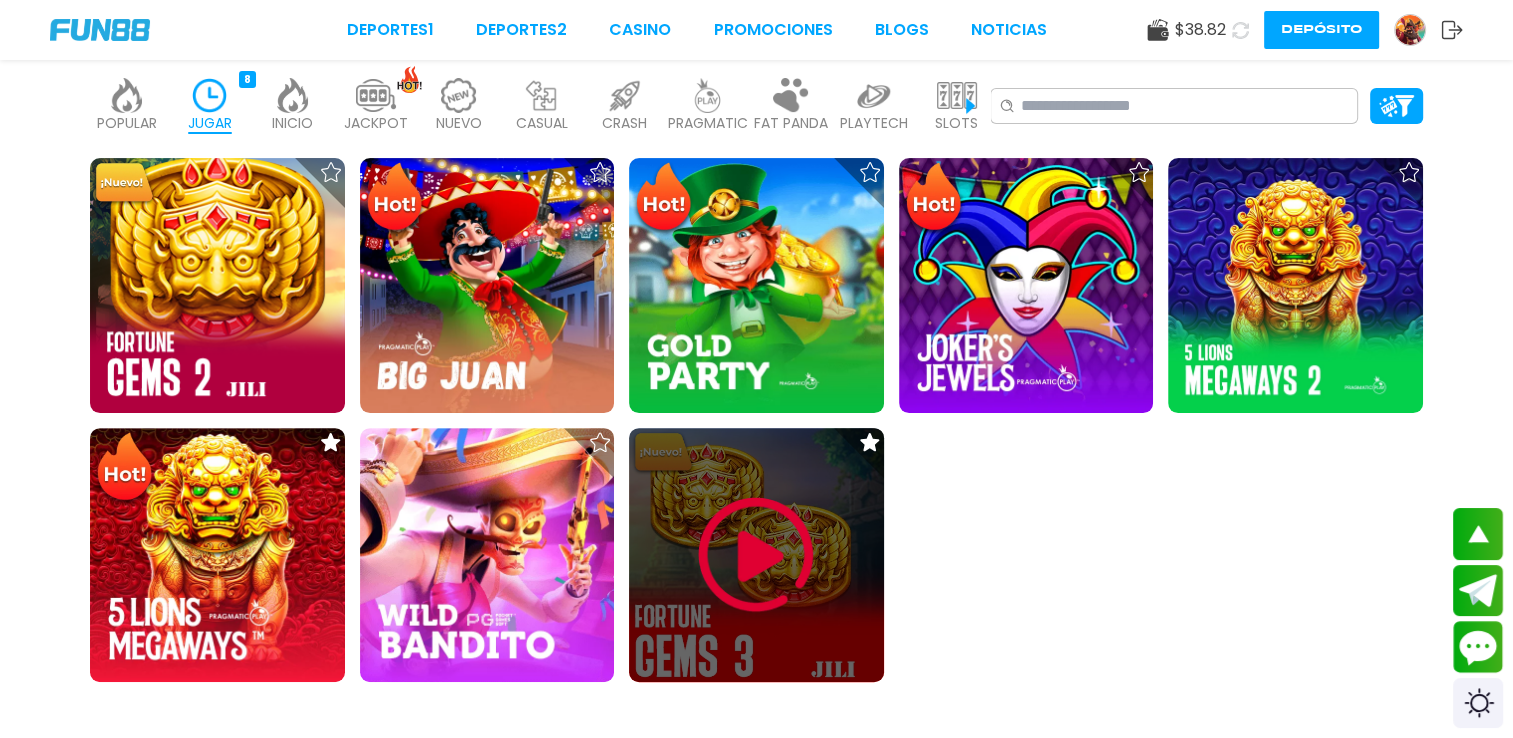 click at bounding box center (756, 555) 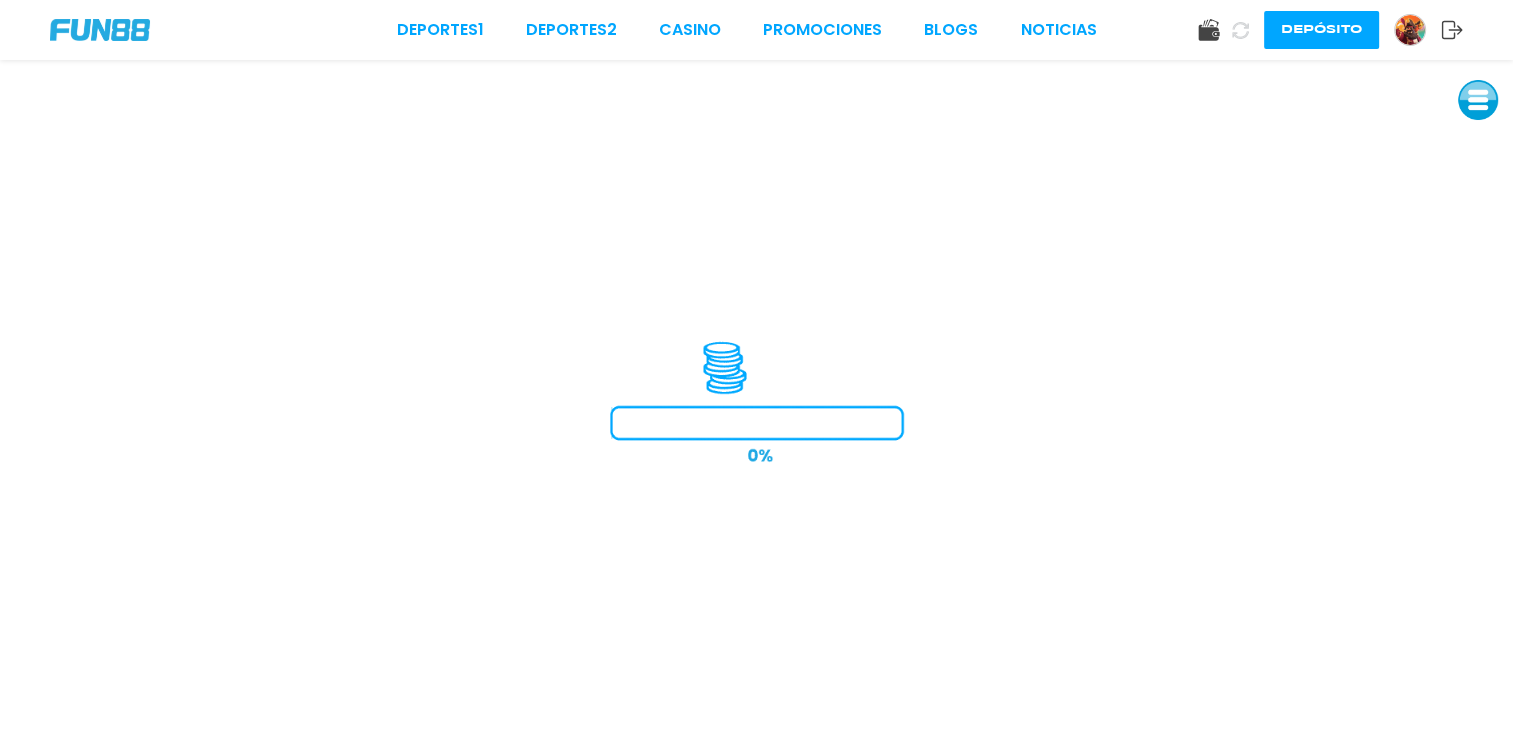 scroll, scrollTop: 0, scrollLeft: 0, axis: both 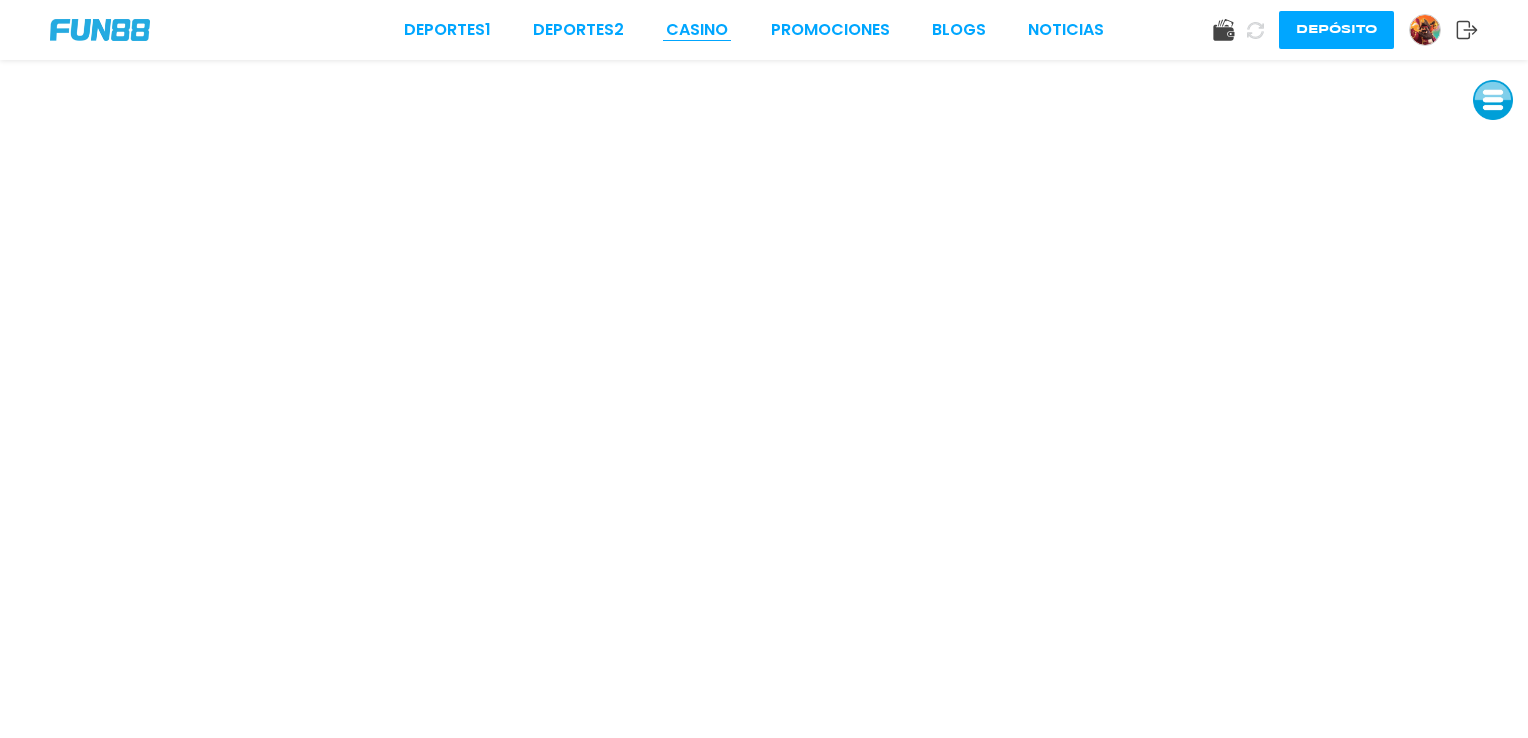 click on "CASINO" at bounding box center (697, 30) 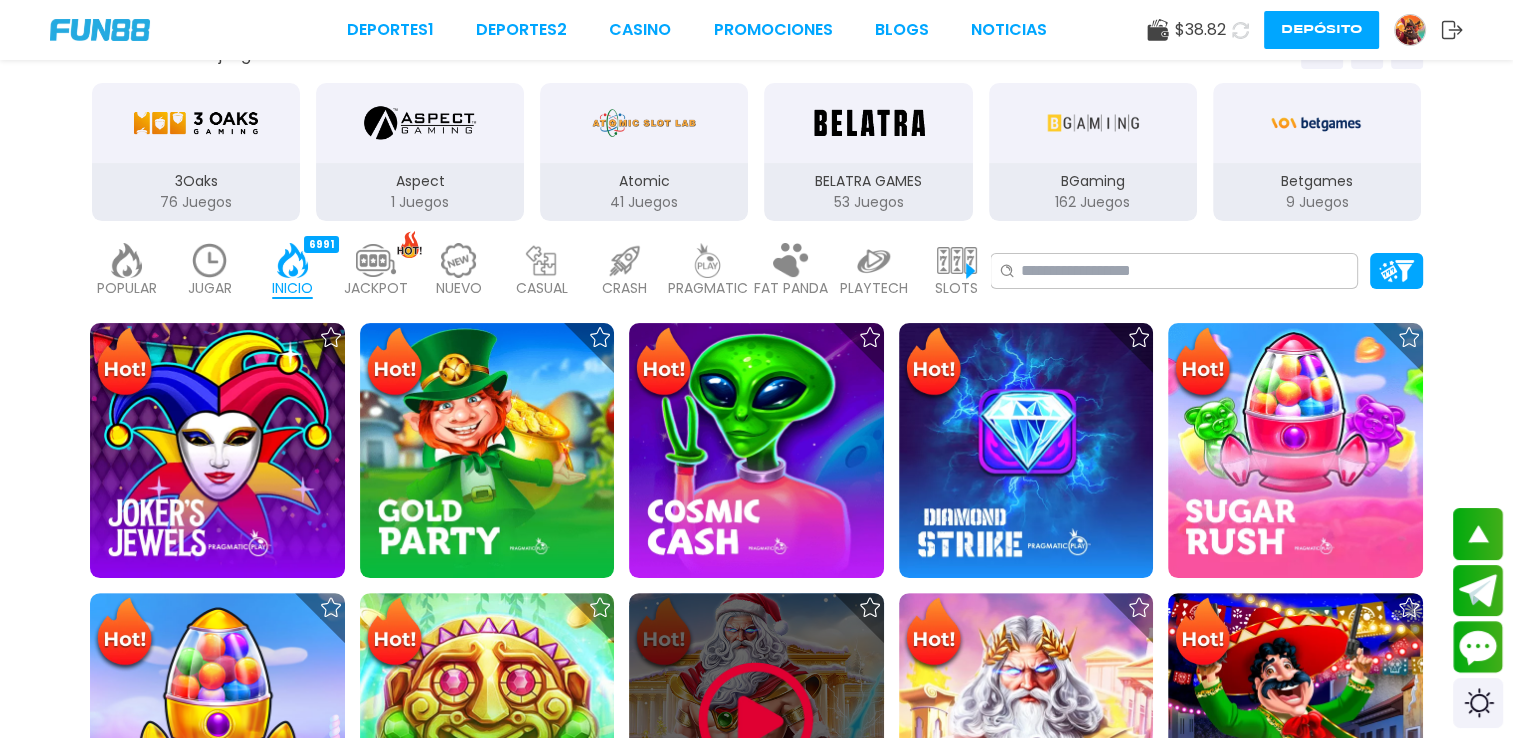 scroll, scrollTop: 600, scrollLeft: 0, axis: vertical 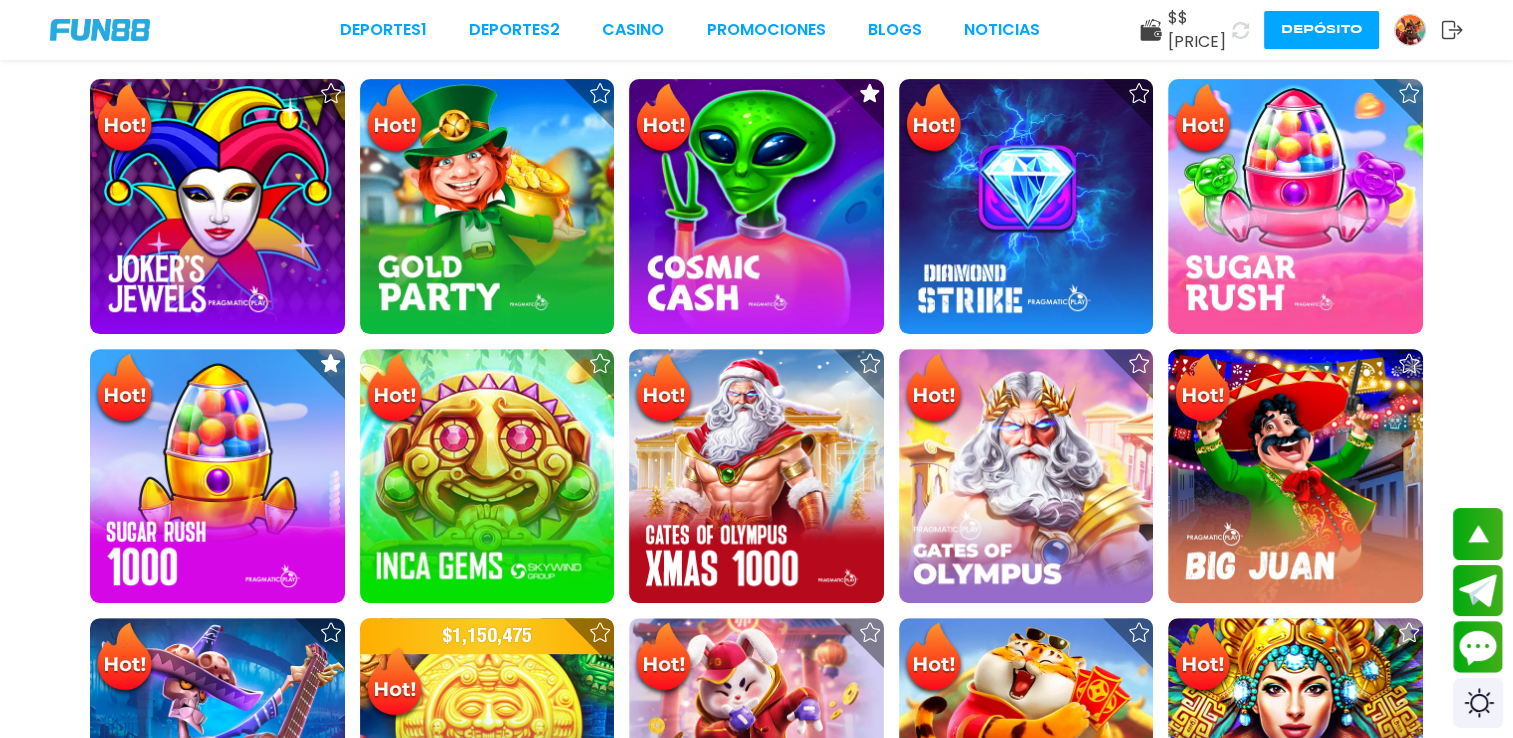 click on "Deportes  1 Deportes  2 CASINO Promociones BLOGS NOTICIAS $ 2.42 Depósito" at bounding box center (756, 30) 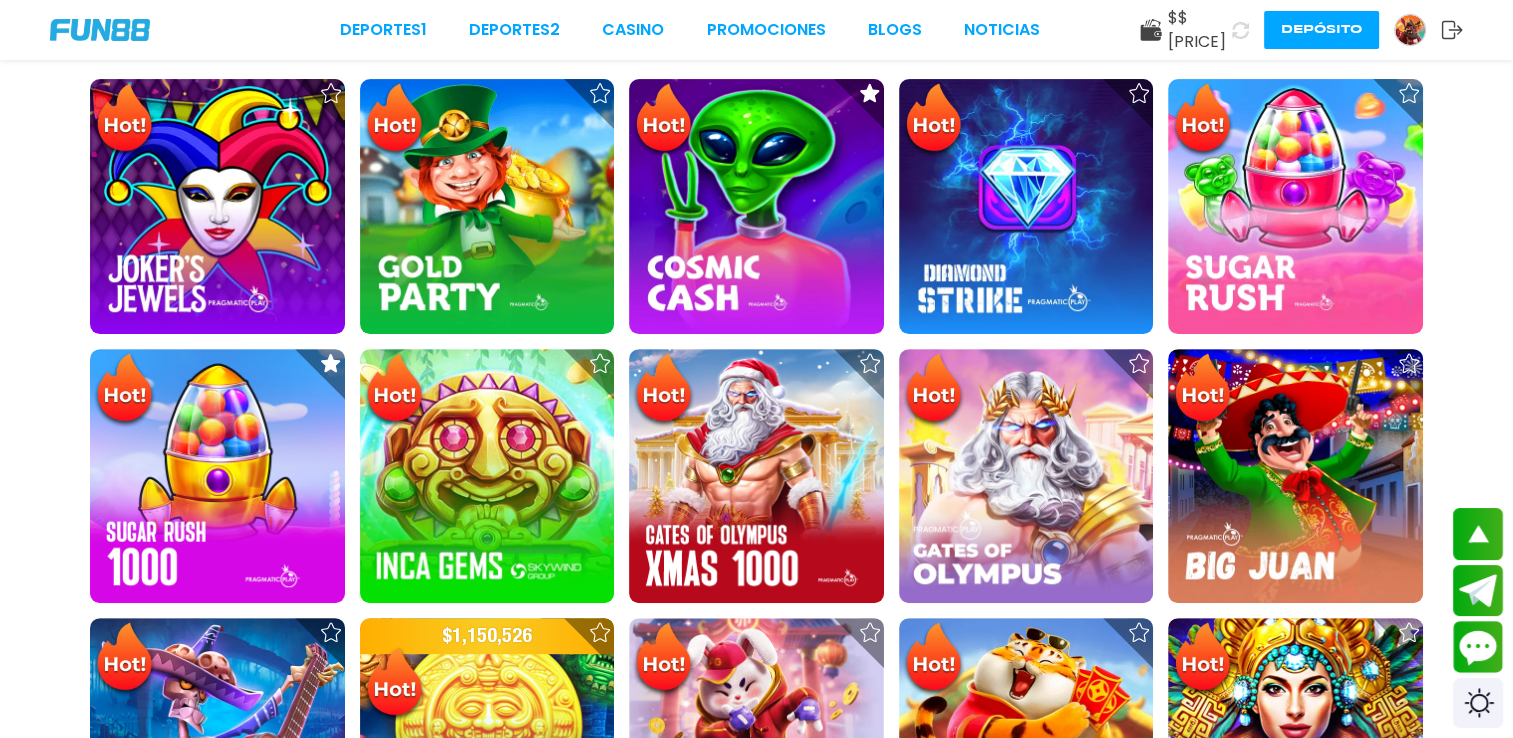 click on "Deportes  1 Deportes  2 CASINO Promociones BLOGS NOTICIAS $ 2.42 Depósito" at bounding box center [756, 30] 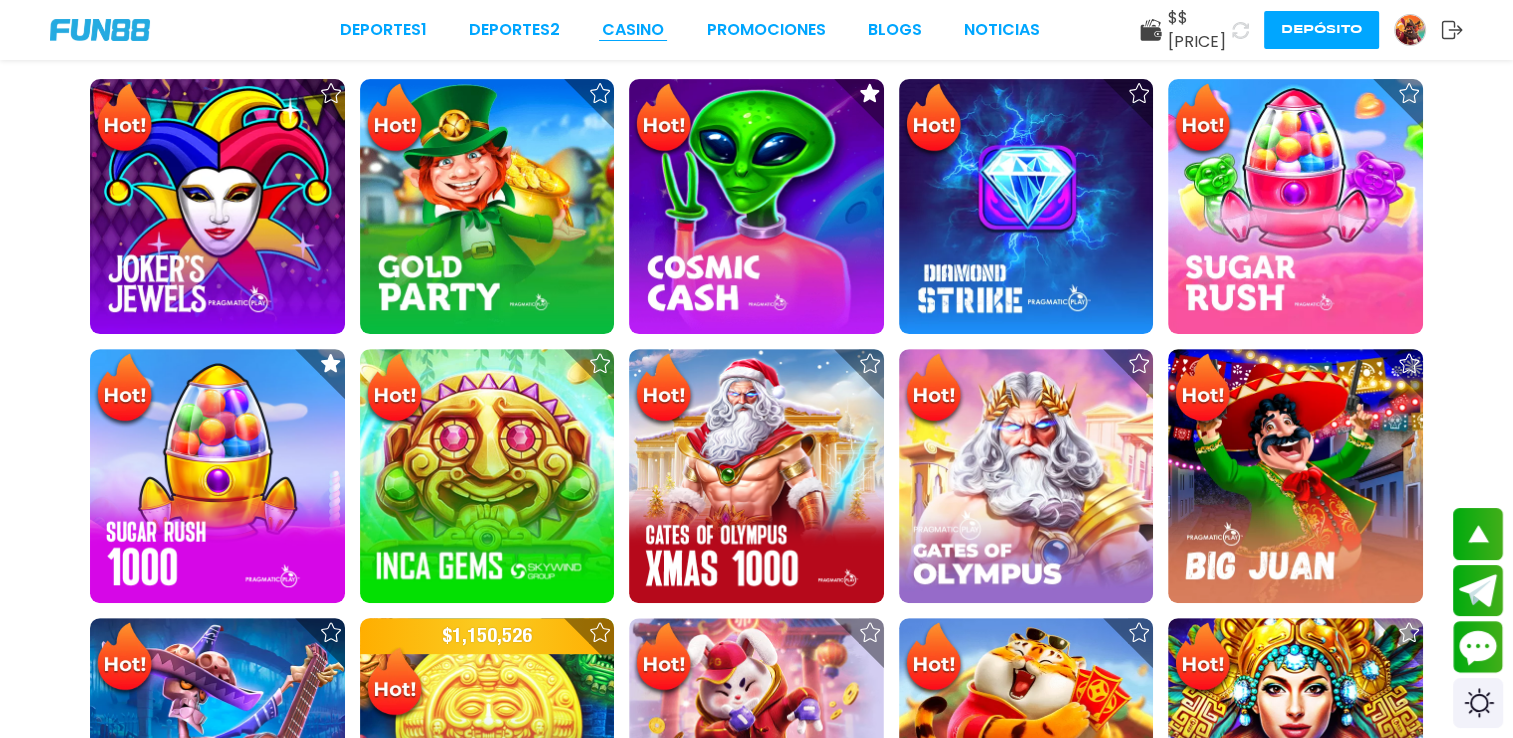 click on "CASINO" at bounding box center (633, 30) 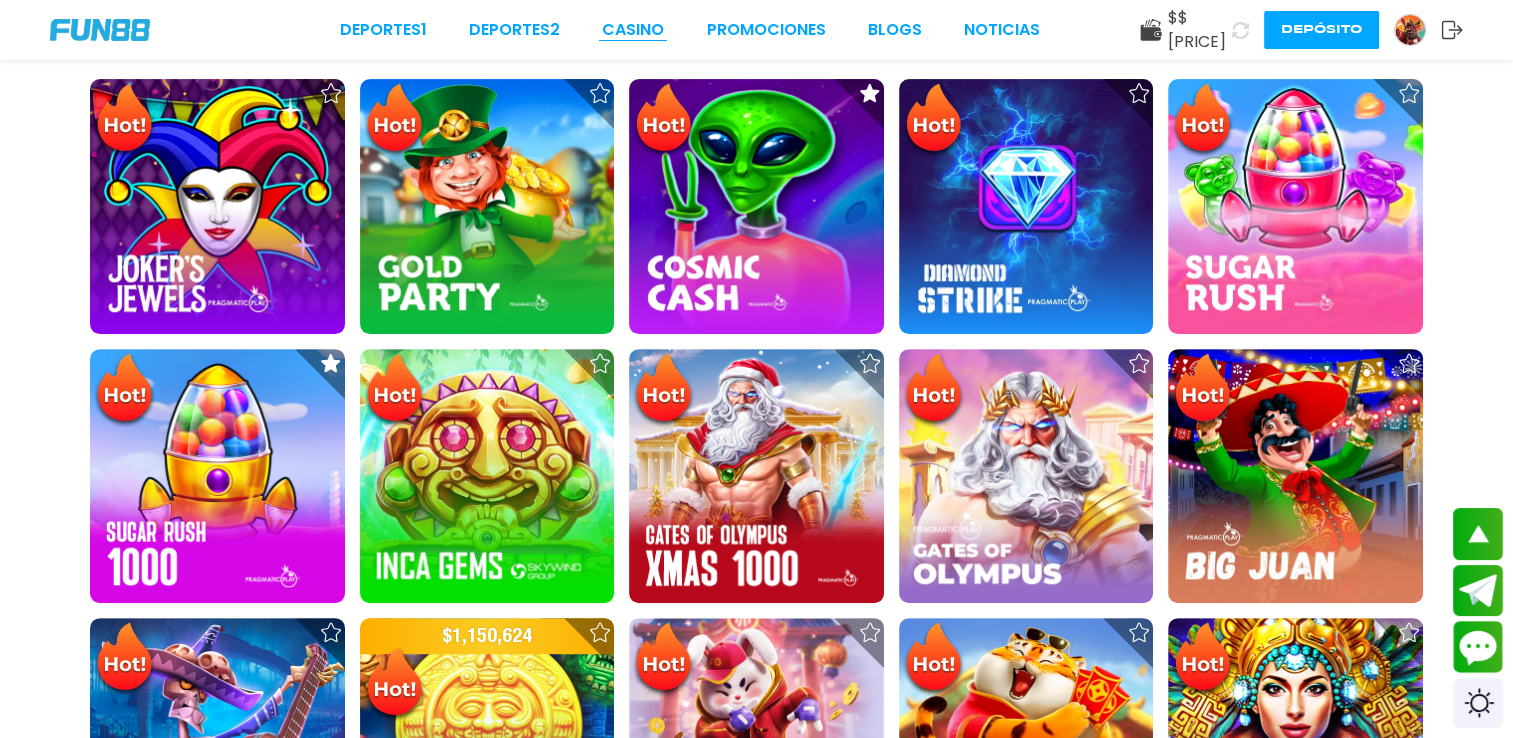 click on "CASINO" at bounding box center (633, 30) 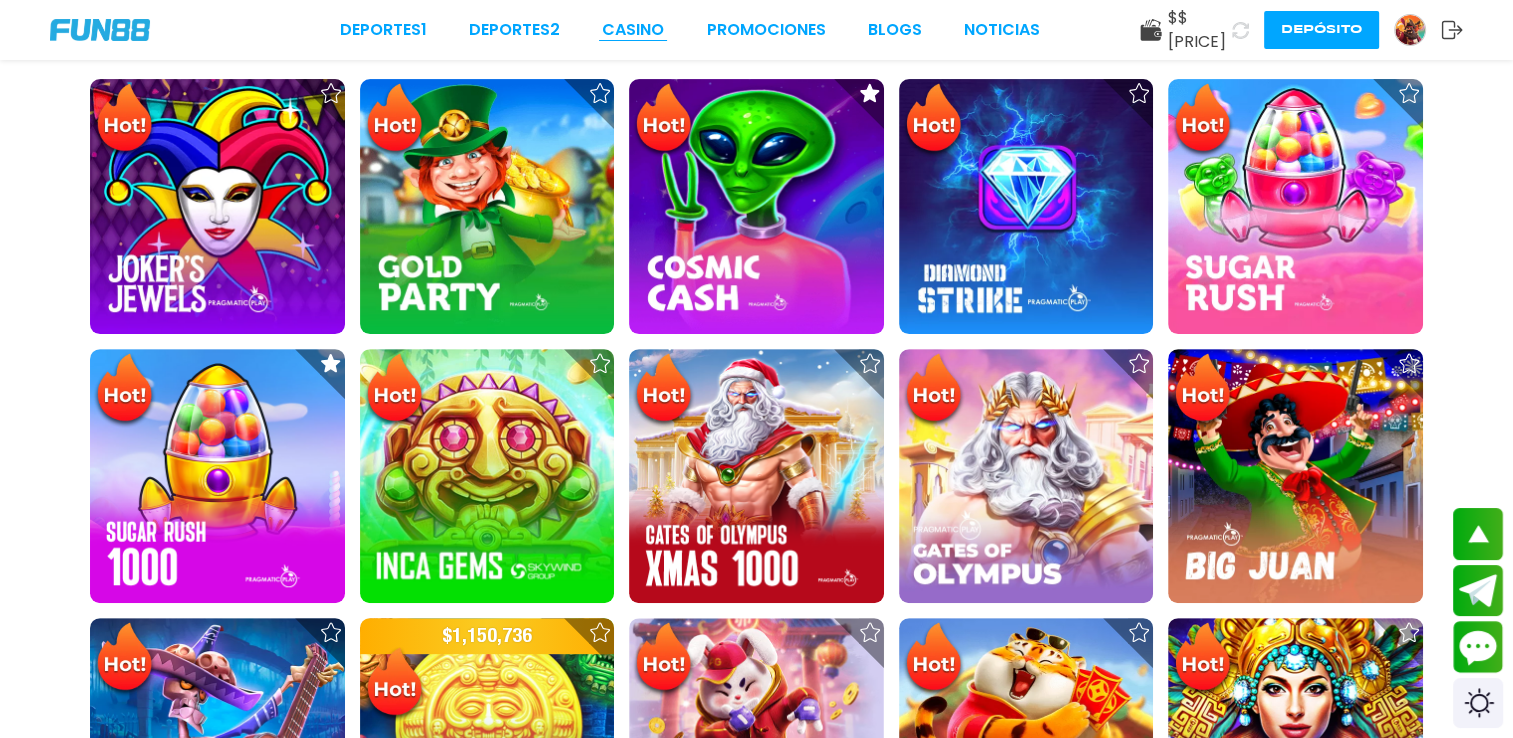 drag, startPoint x: 650, startPoint y: 26, endPoint x: 624, endPoint y: 30, distance: 26.305893 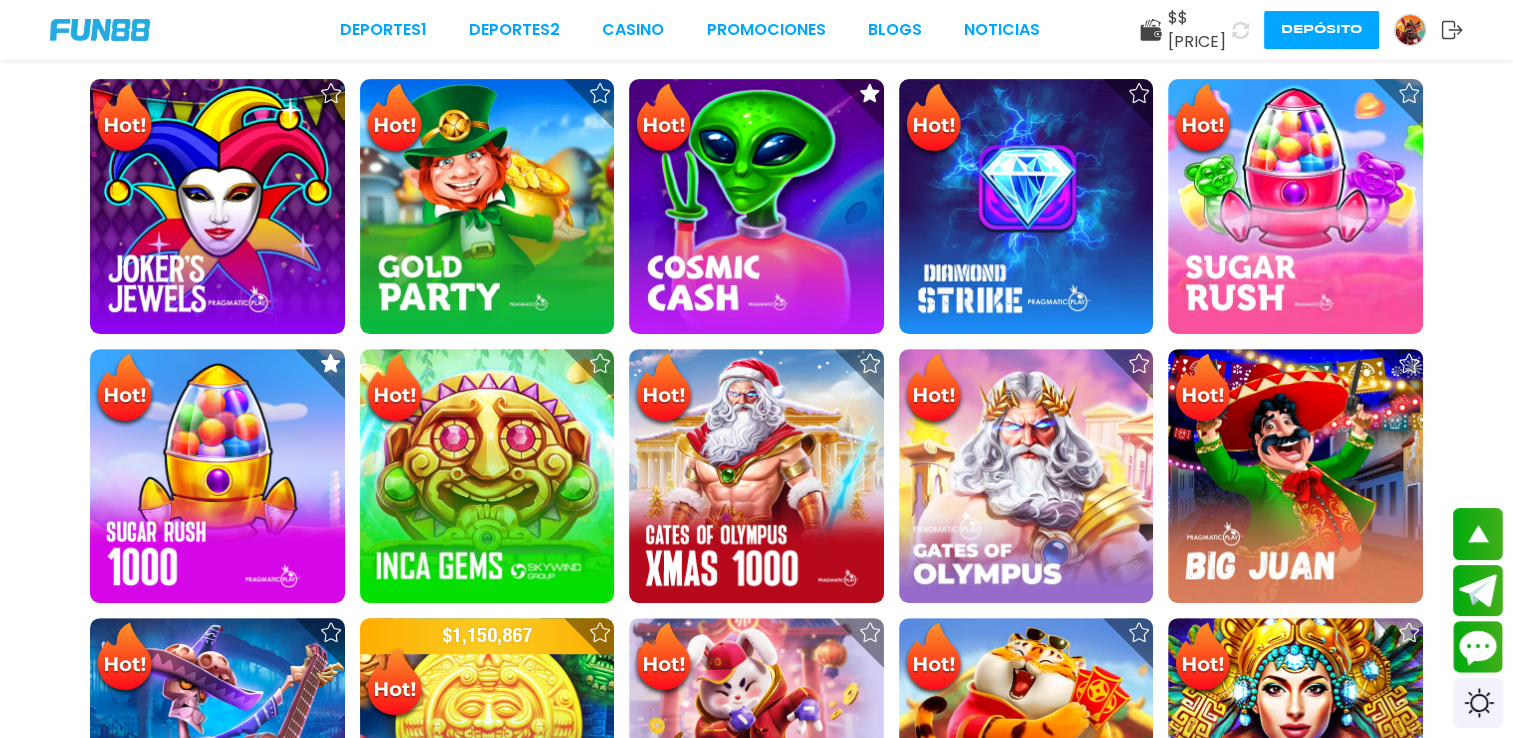 click at bounding box center (100, 30) 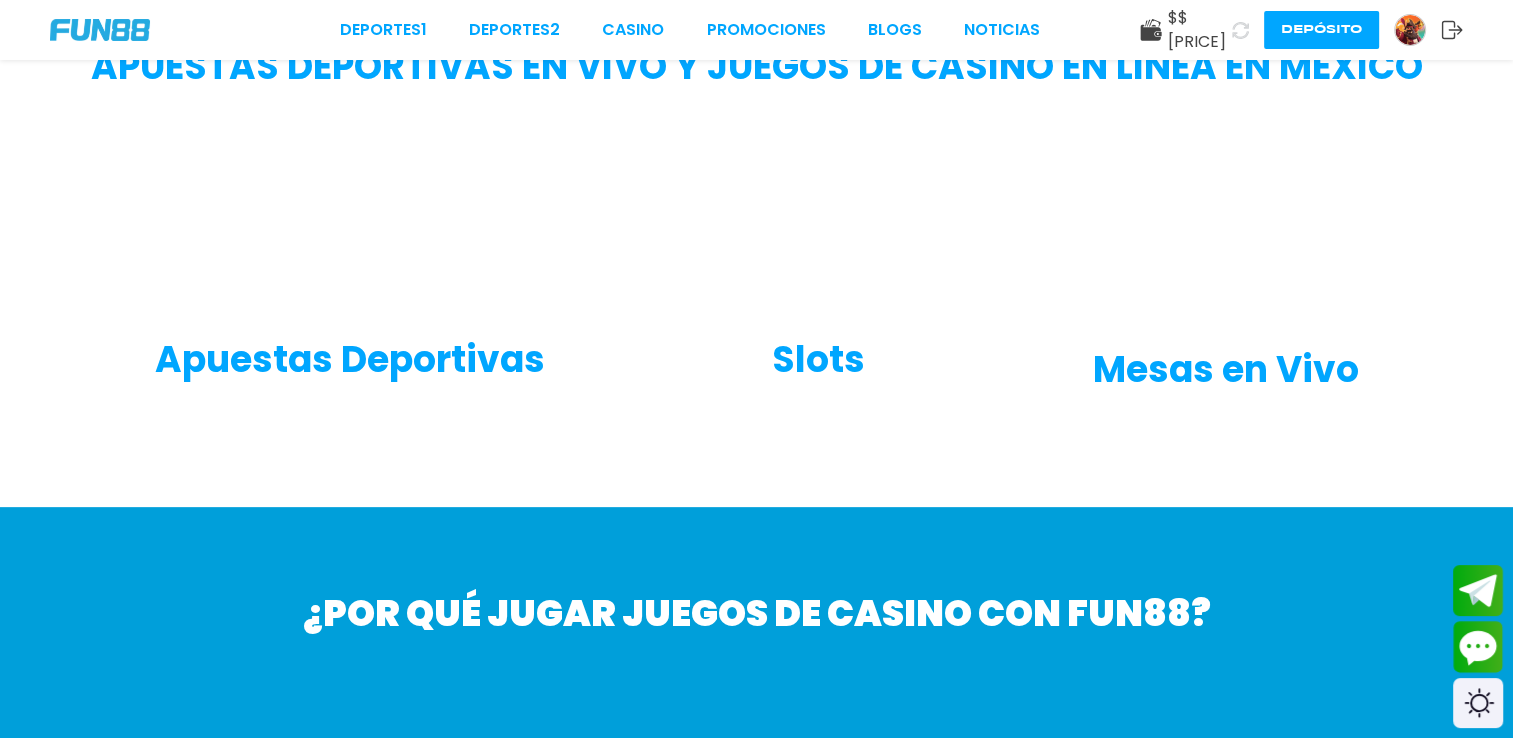 scroll, scrollTop: 0, scrollLeft: 0, axis: both 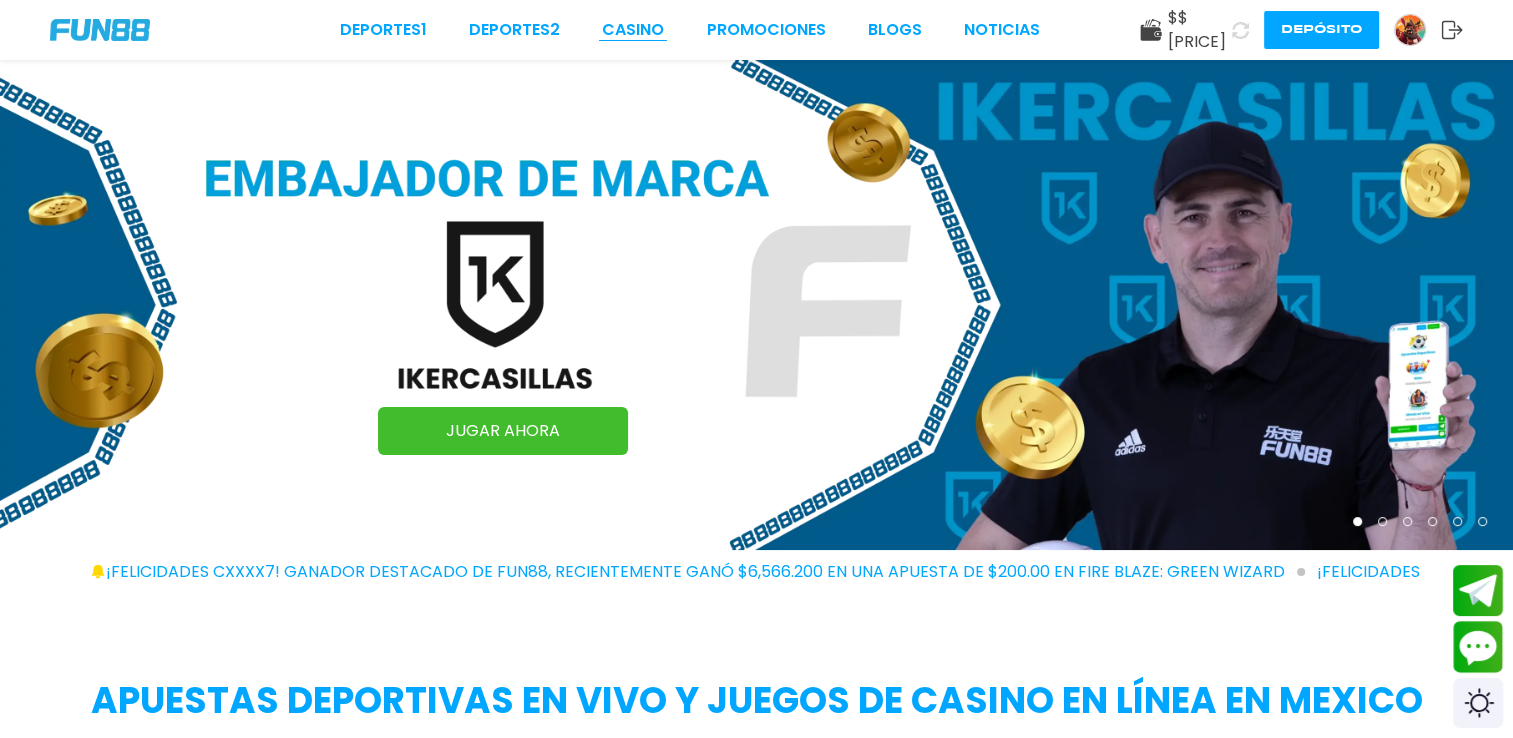 click on "CASINO" at bounding box center (633, 30) 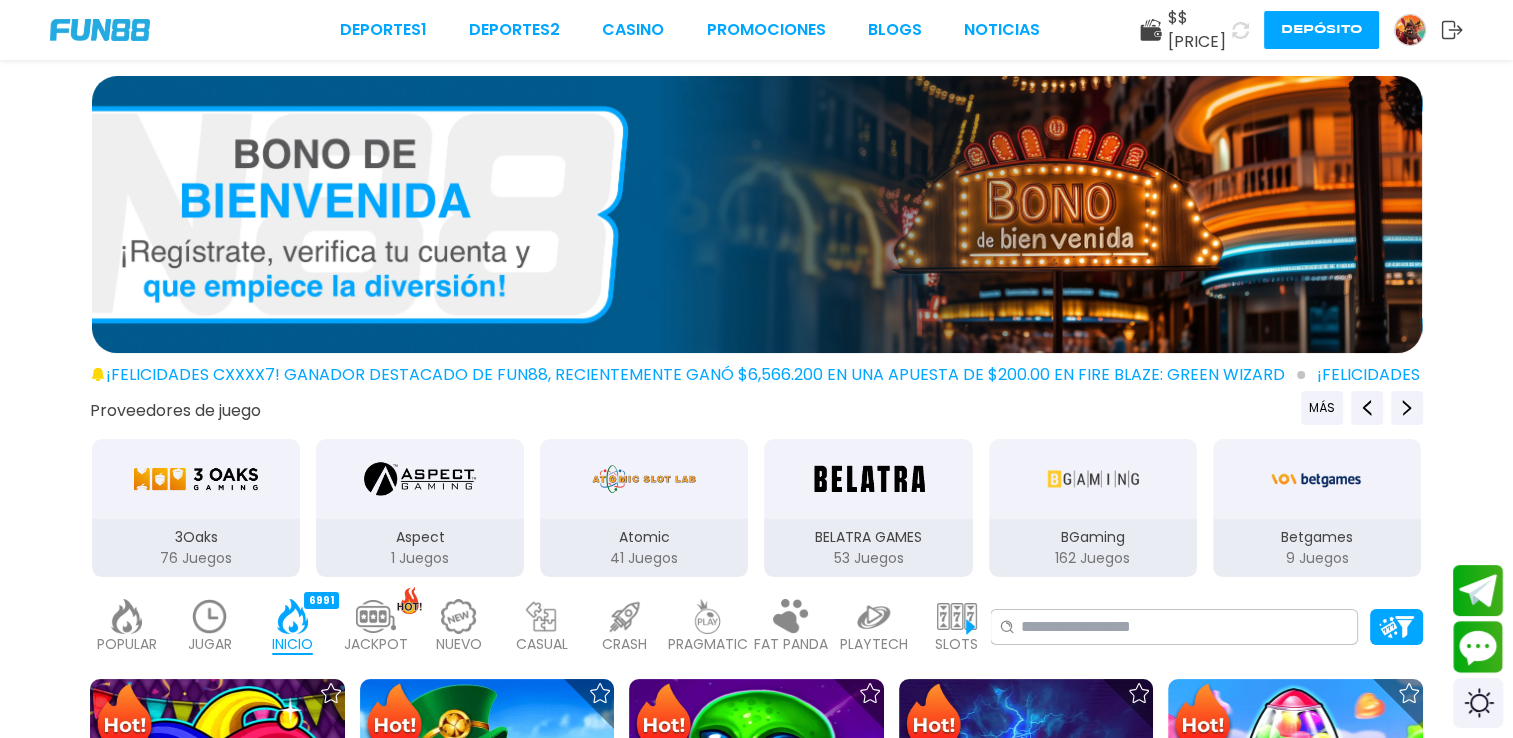 click at bounding box center (210, 616) 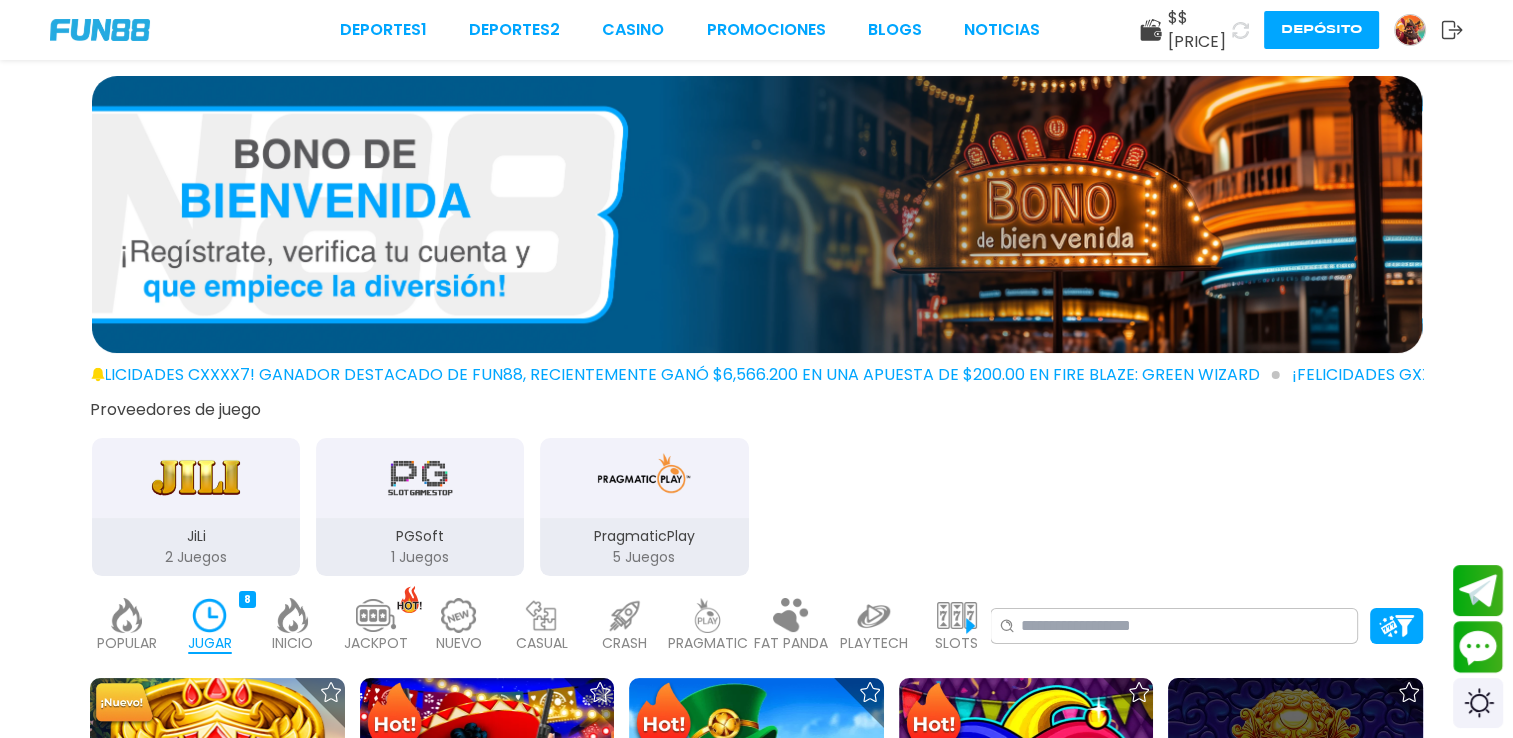 click at bounding box center (1295, 805) 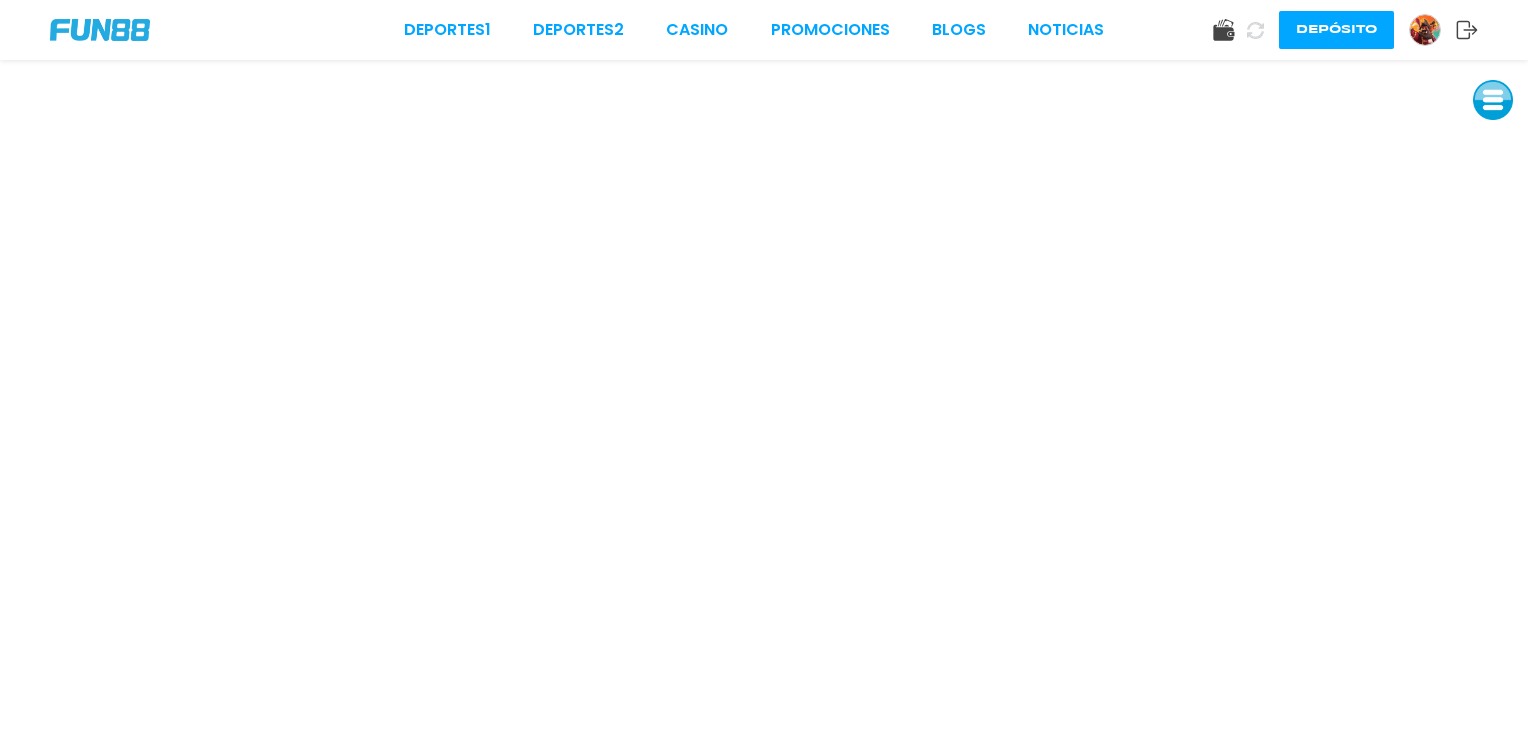 click on "Depósito" at bounding box center [1336, 30] 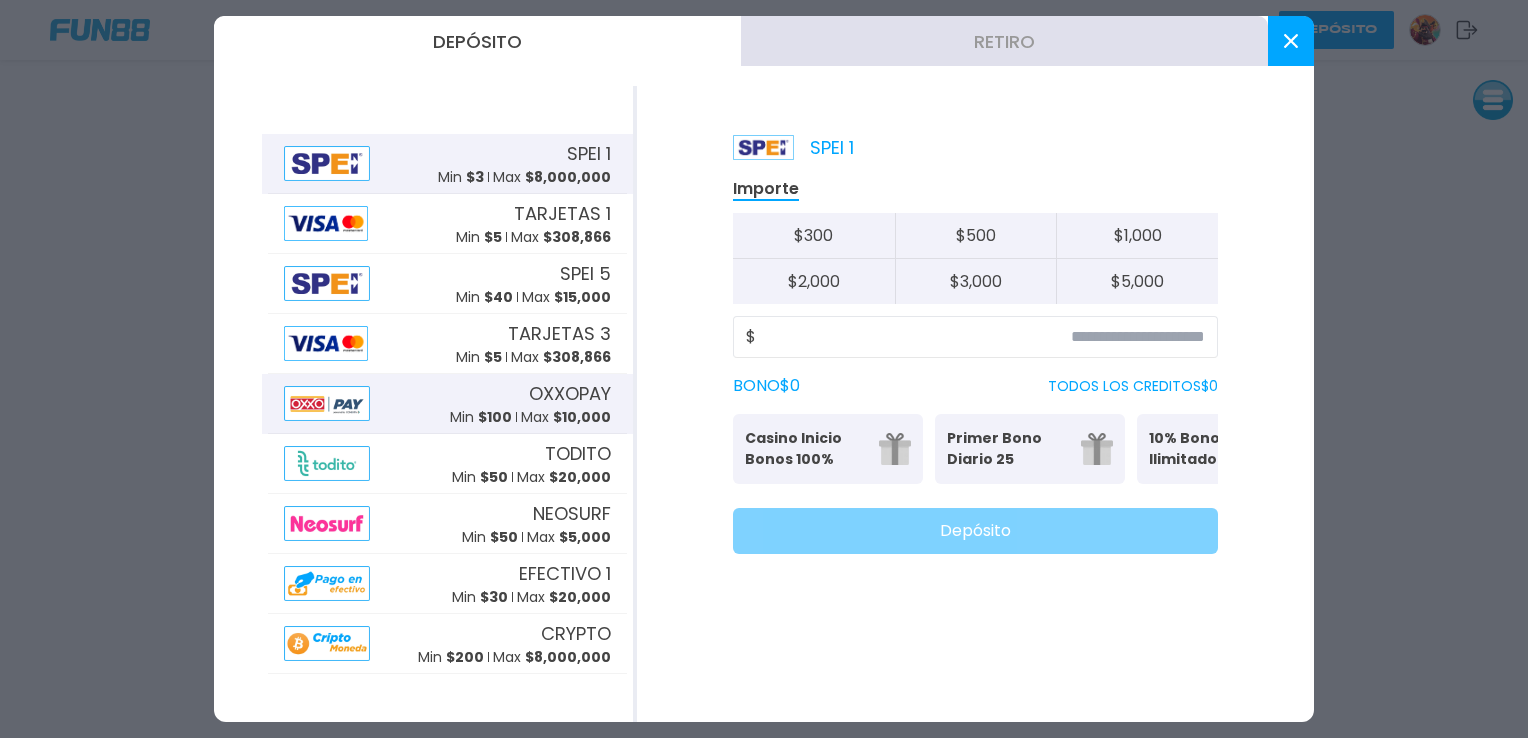 click on "Min   $ 100 Max   $ 10,000" at bounding box center (530, 417) 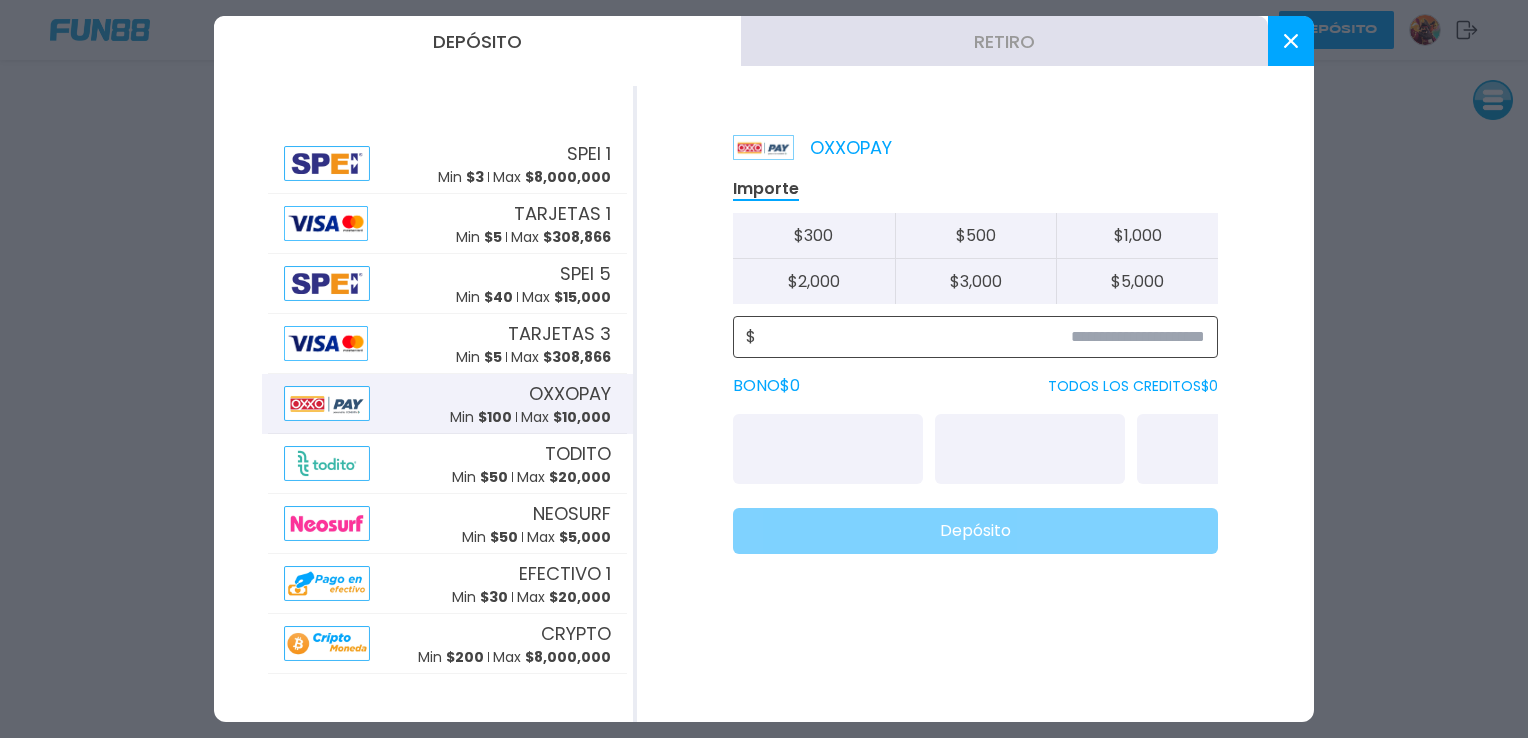 click at bounding box center (980, 337) 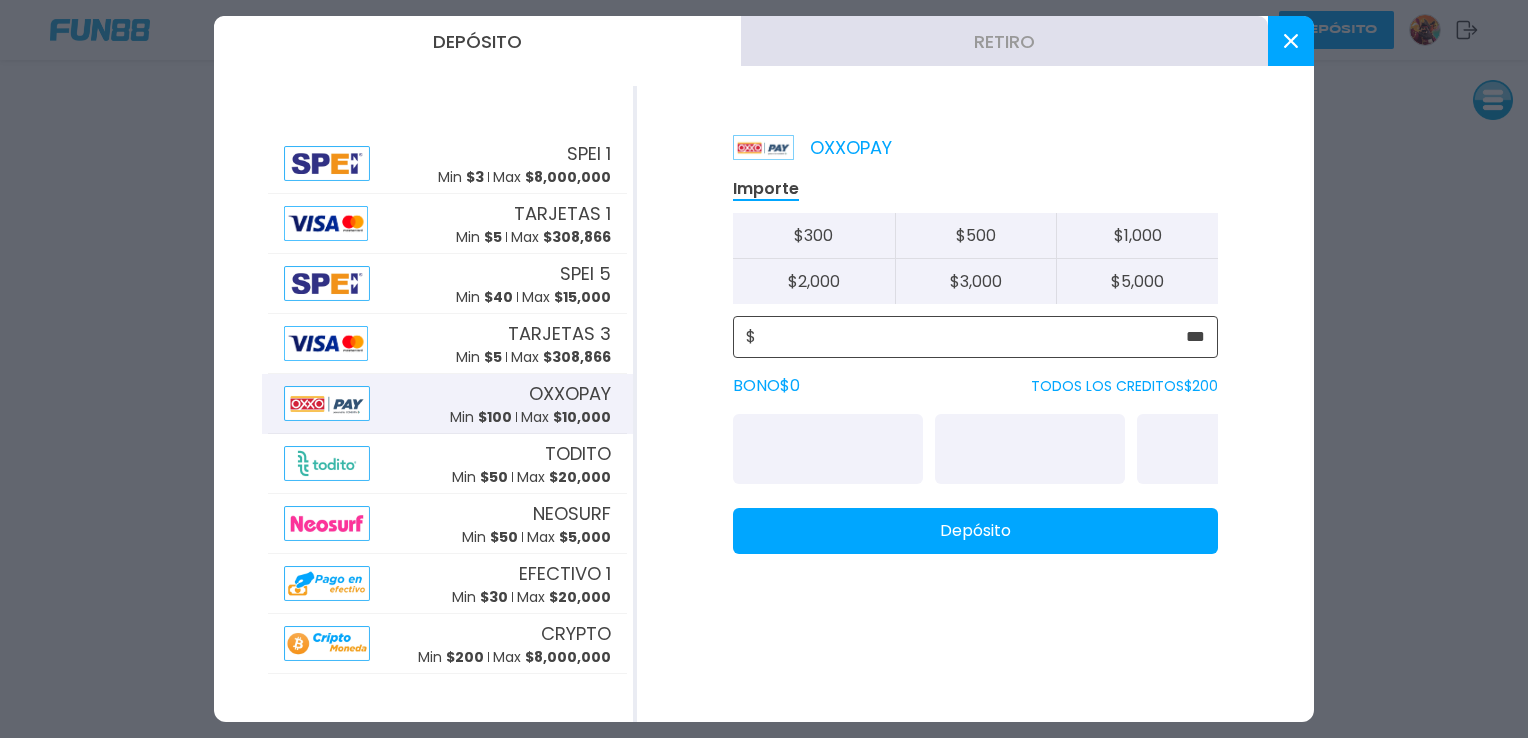 type on "***" 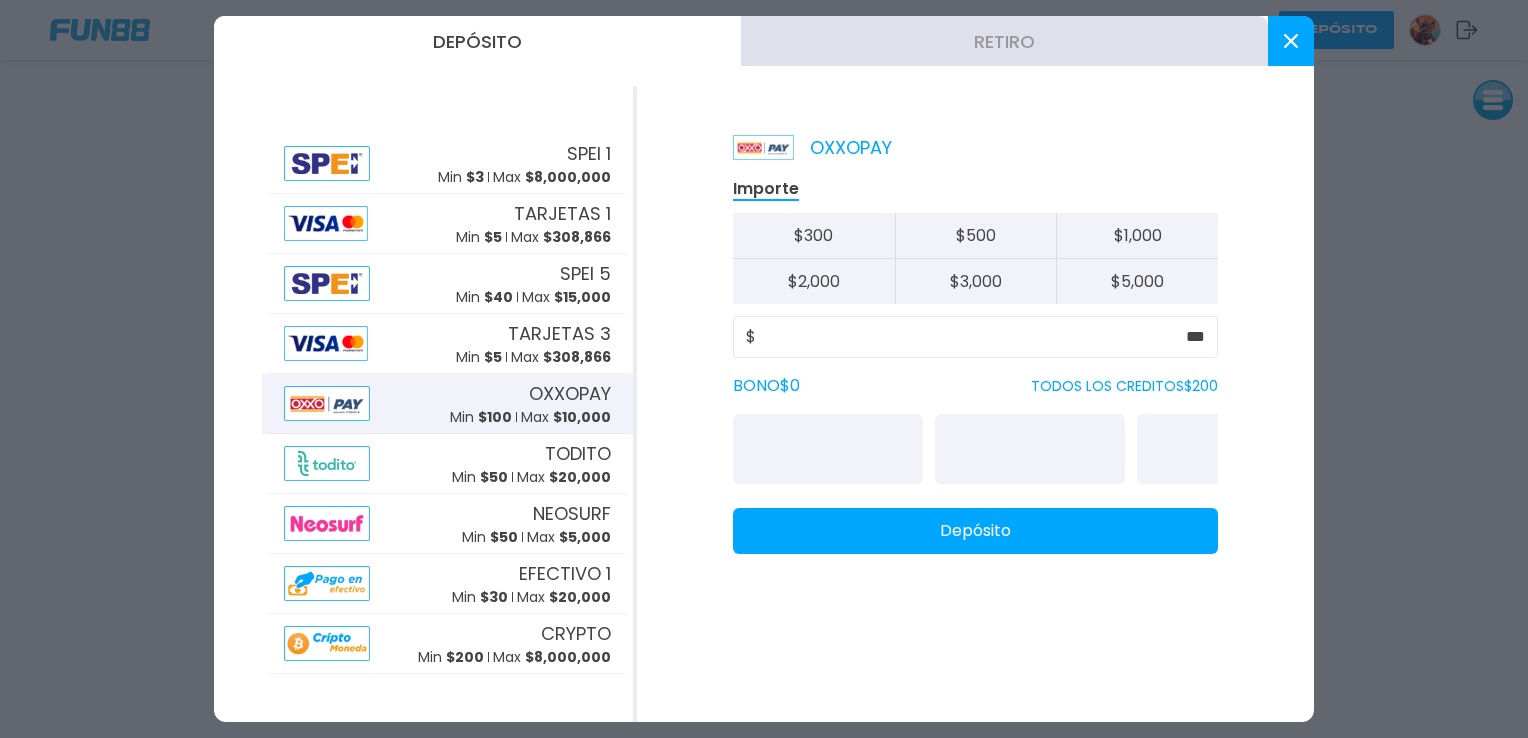click on "Depósito" at bounding box center [975, 531] 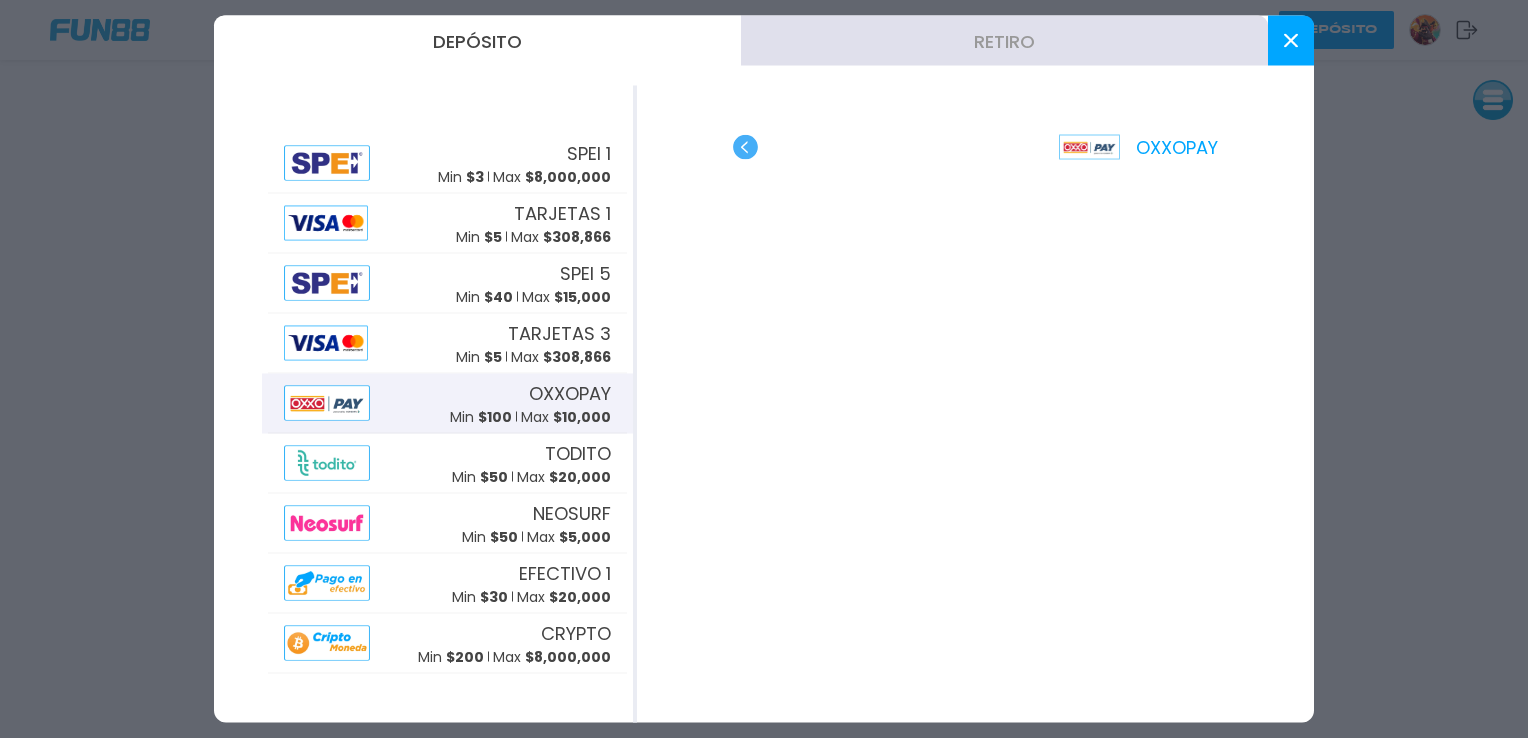 click on "OXXOPAY" at bounding box center [975, 404] 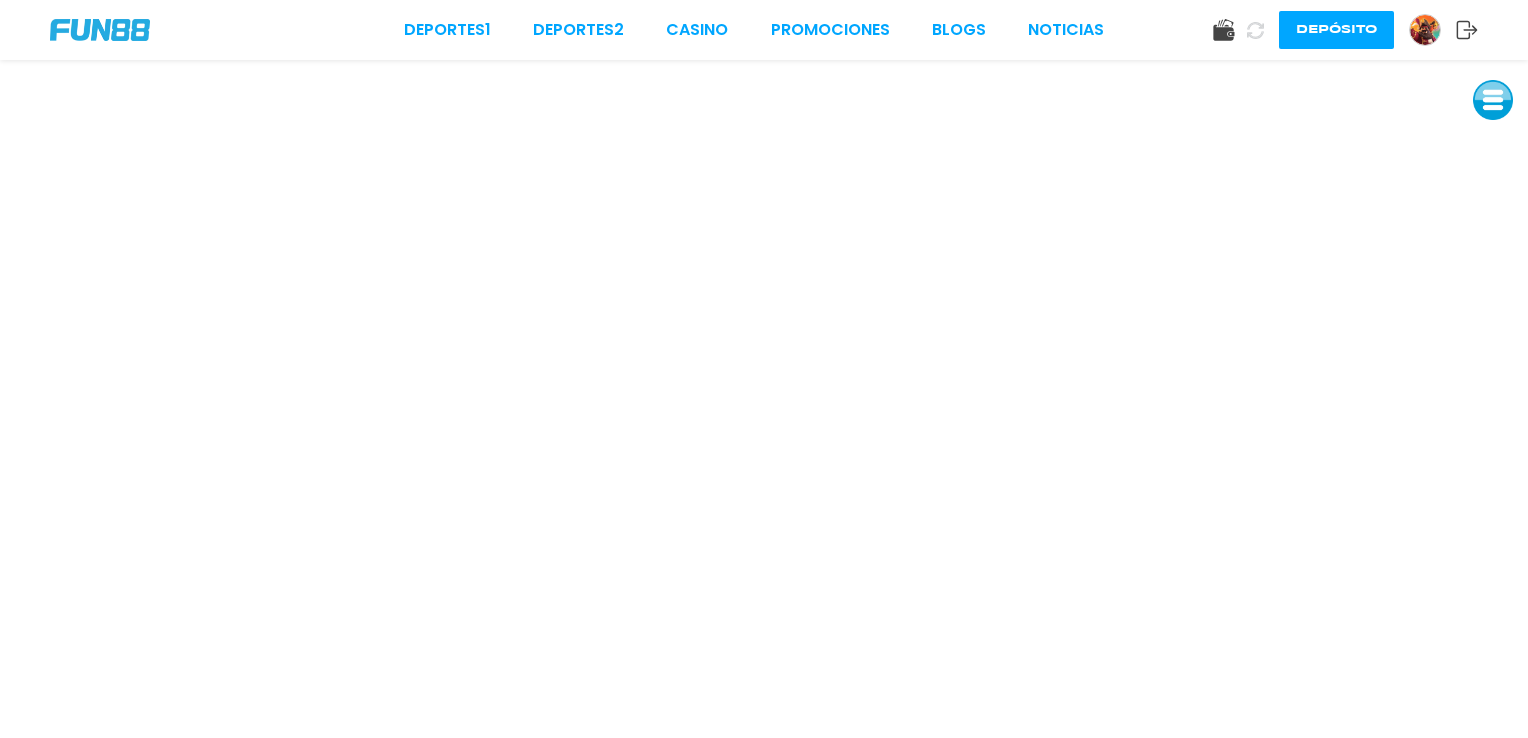 click 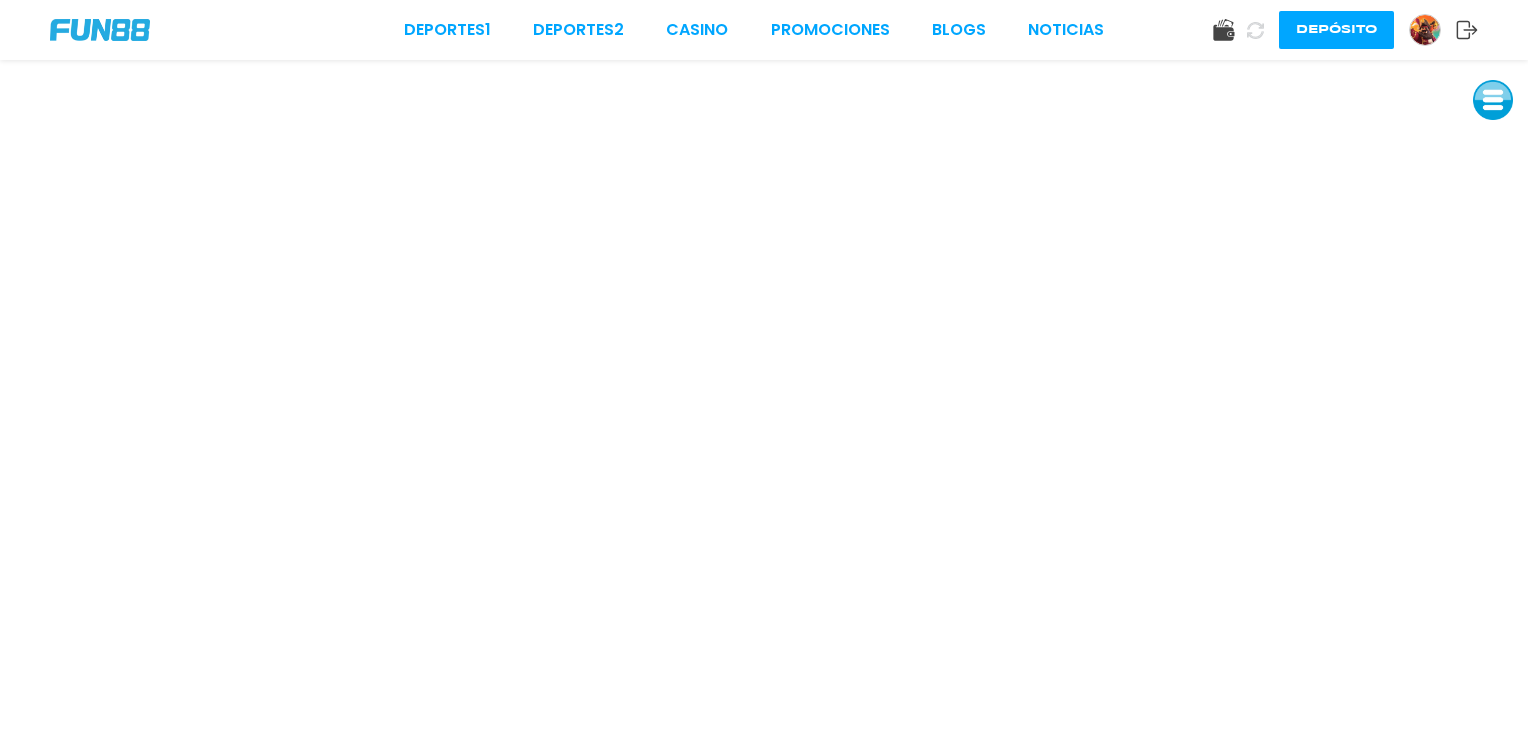 click 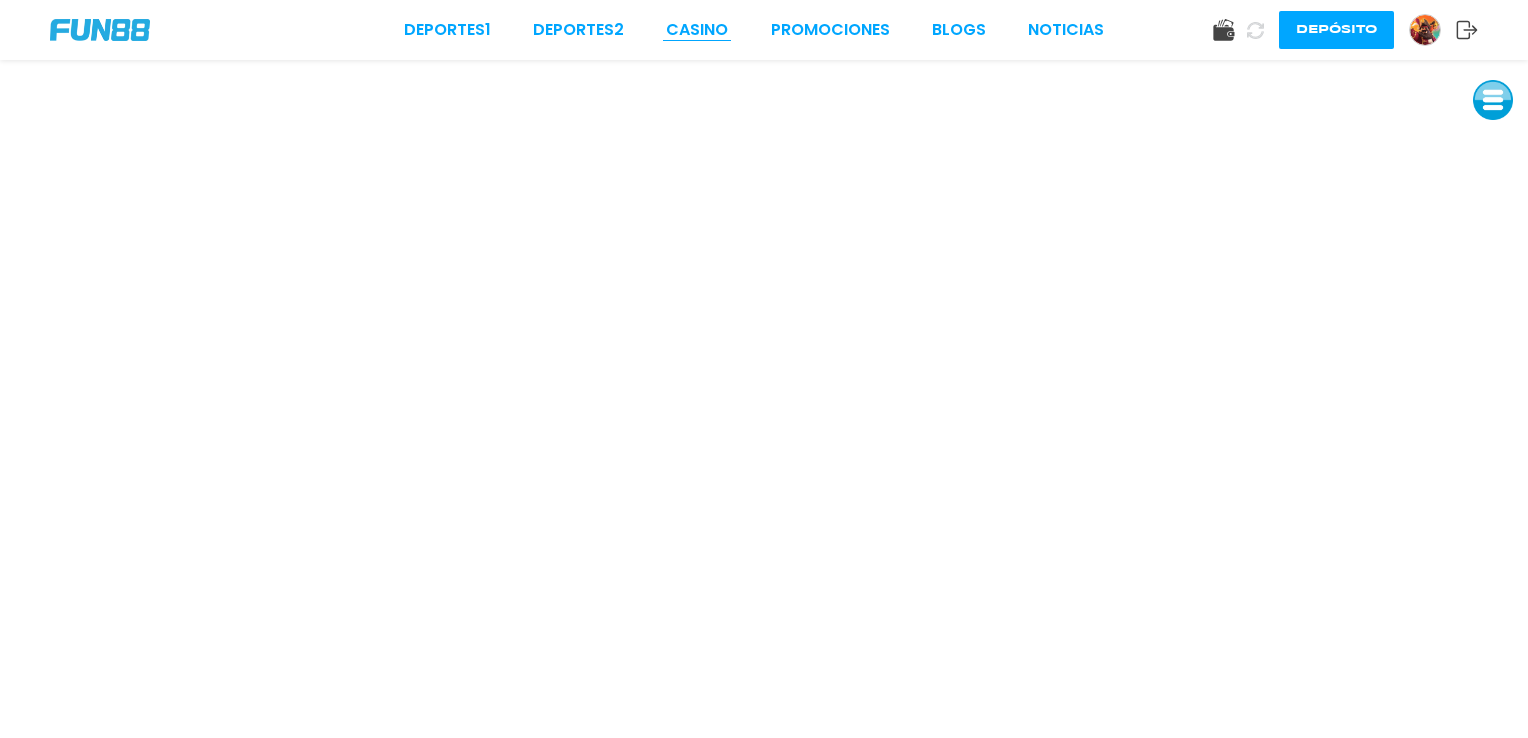click on "CASINO" at bounding box center [697, 30] 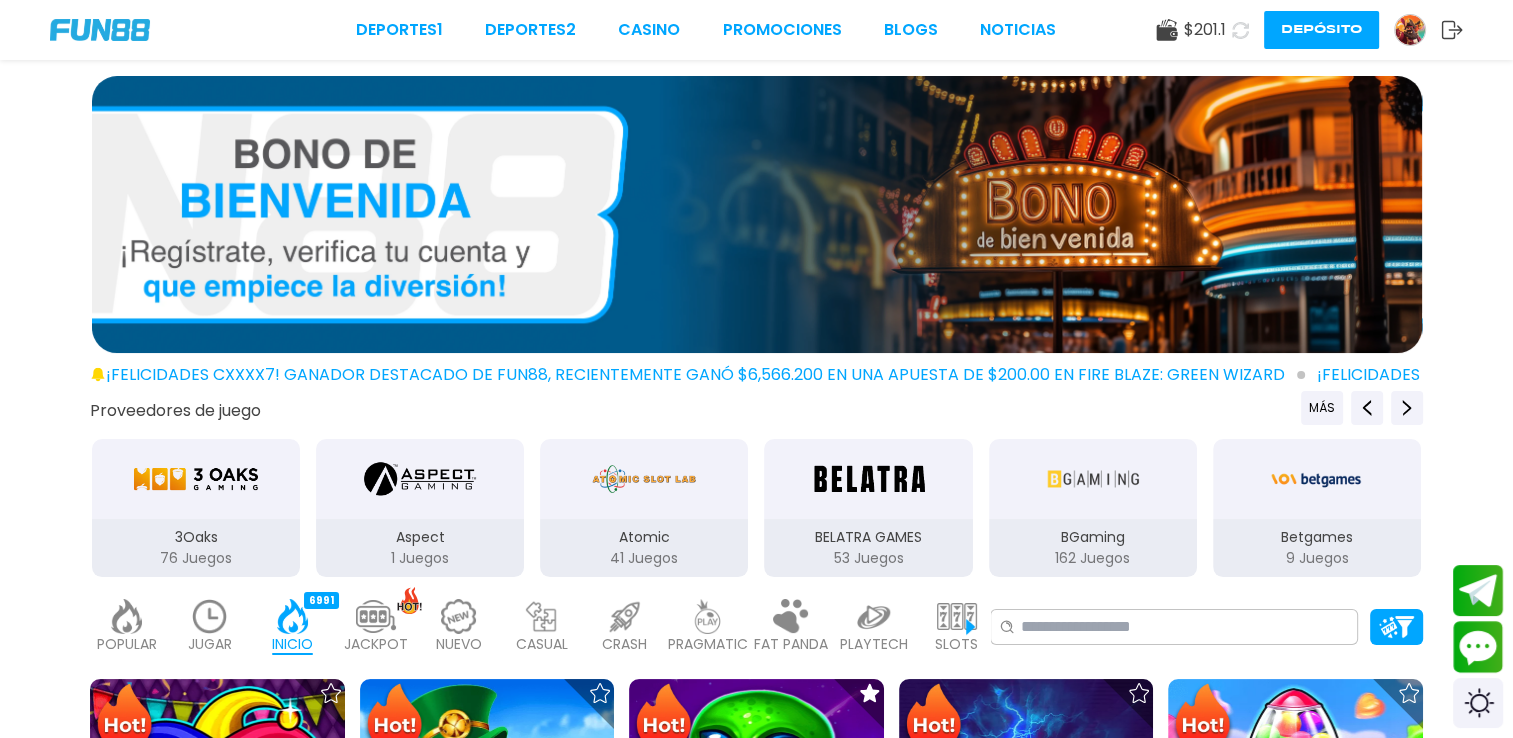 click at bounding box center (210, 616) 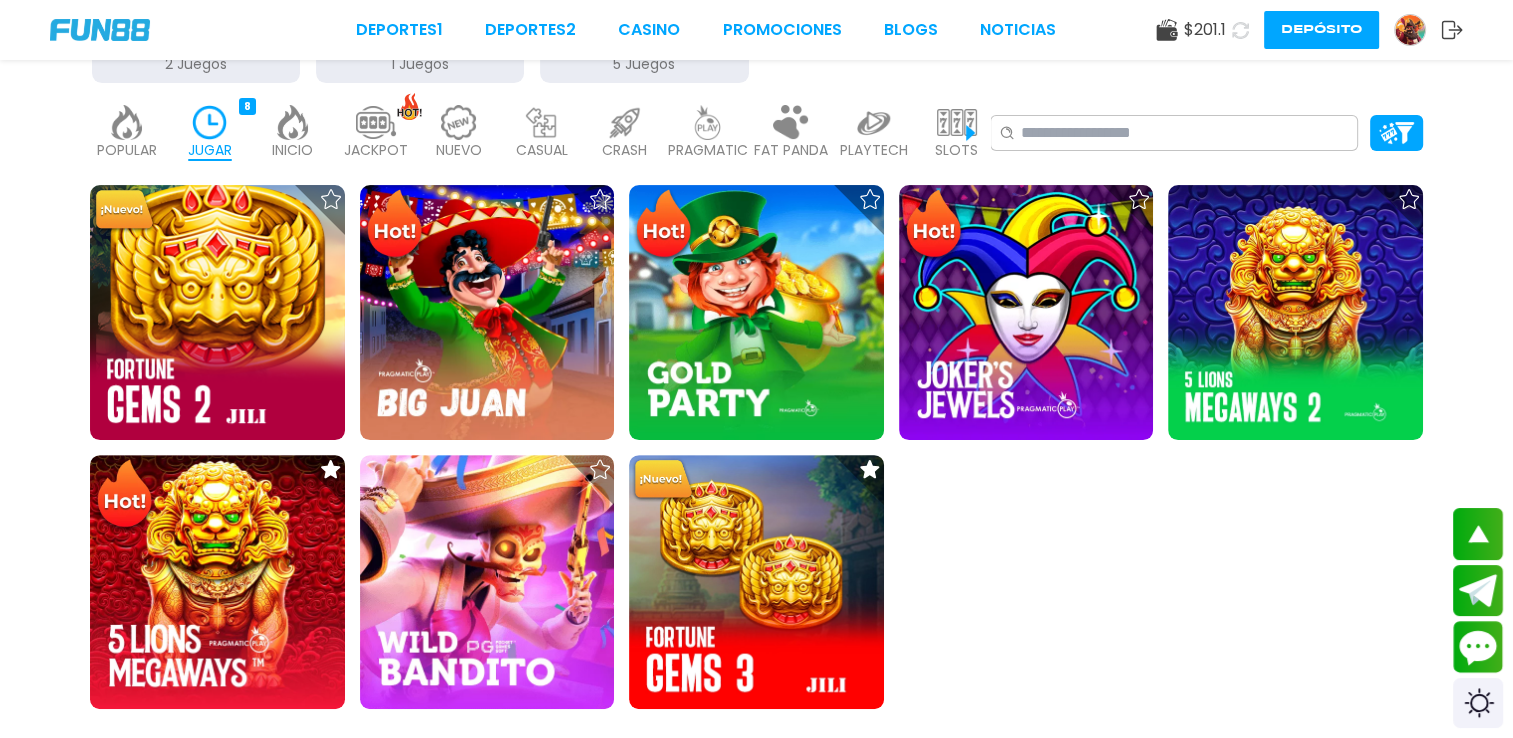 scroll, scrollTop: 560, scrollLeft: 0, axis: vertical 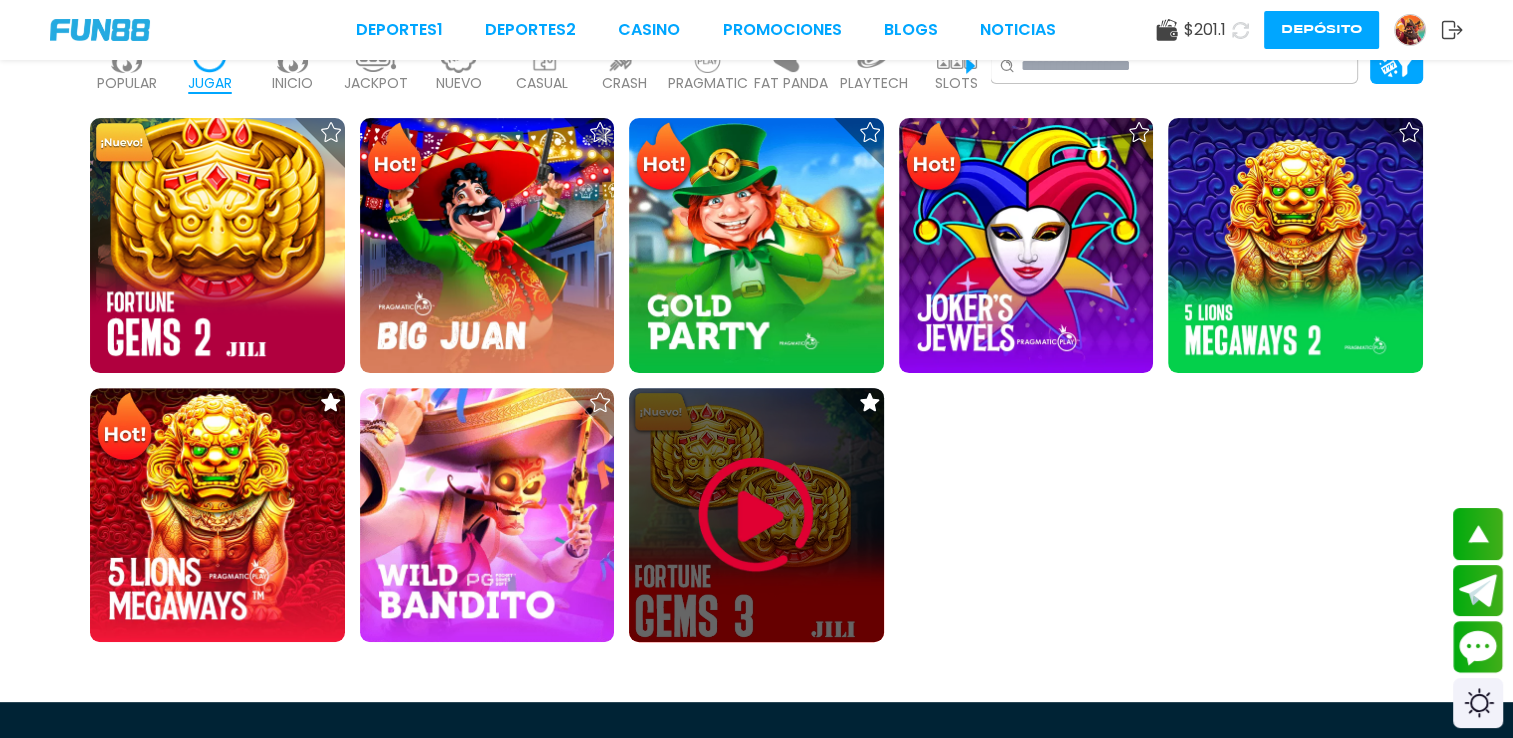 click at bounding box center [756, 515] 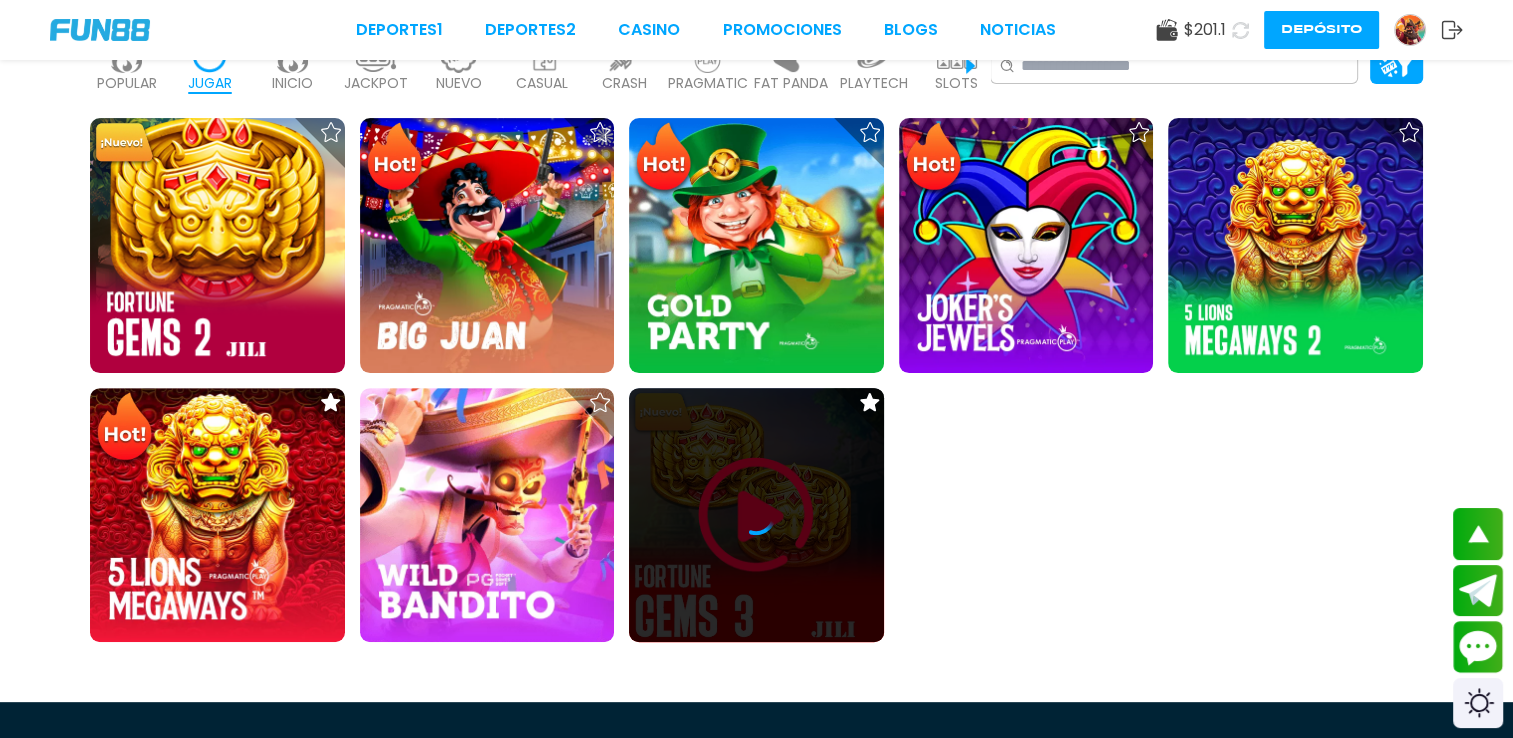 scroll, scrollTop: 0, scrollLeft: 0, axis: both 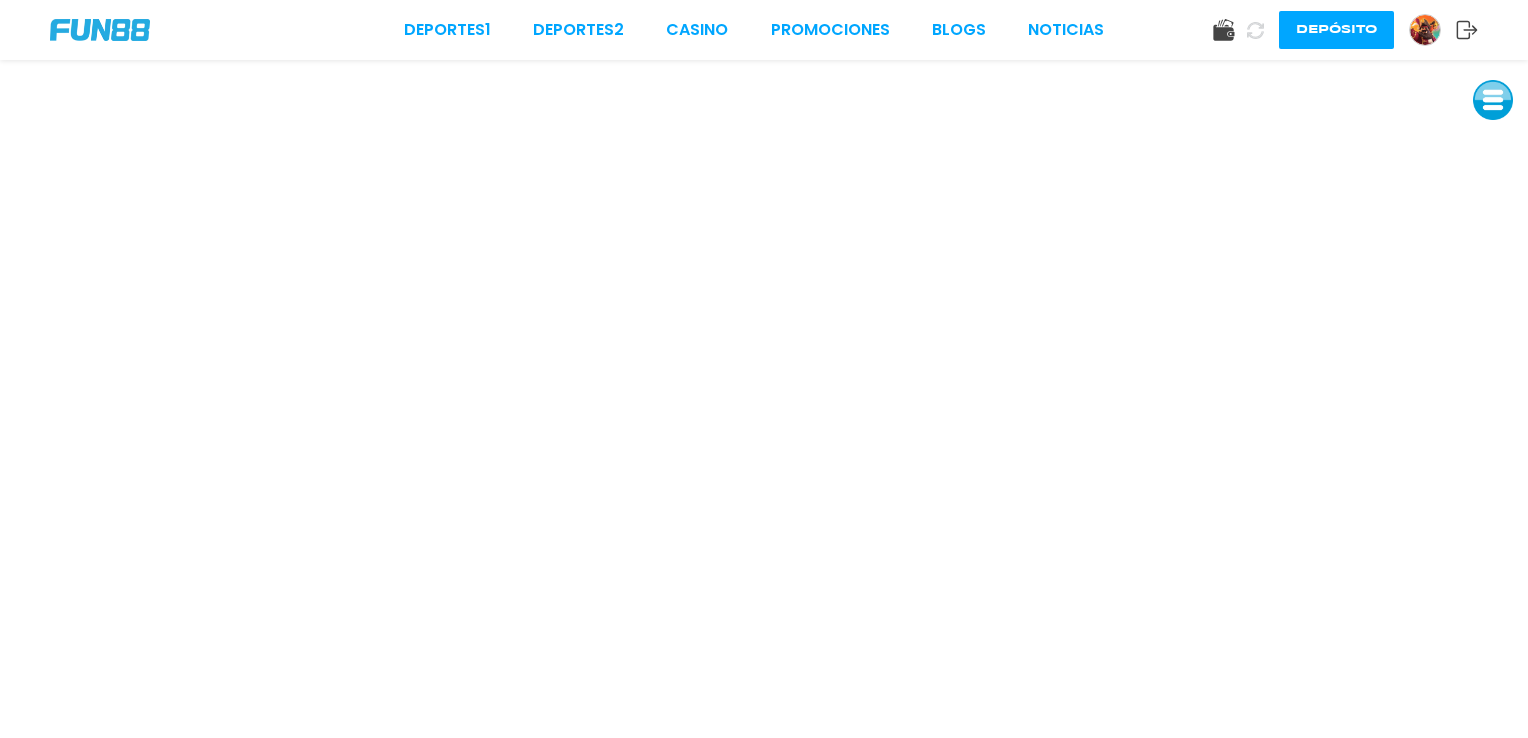 click at bounding box center [1425, 30] 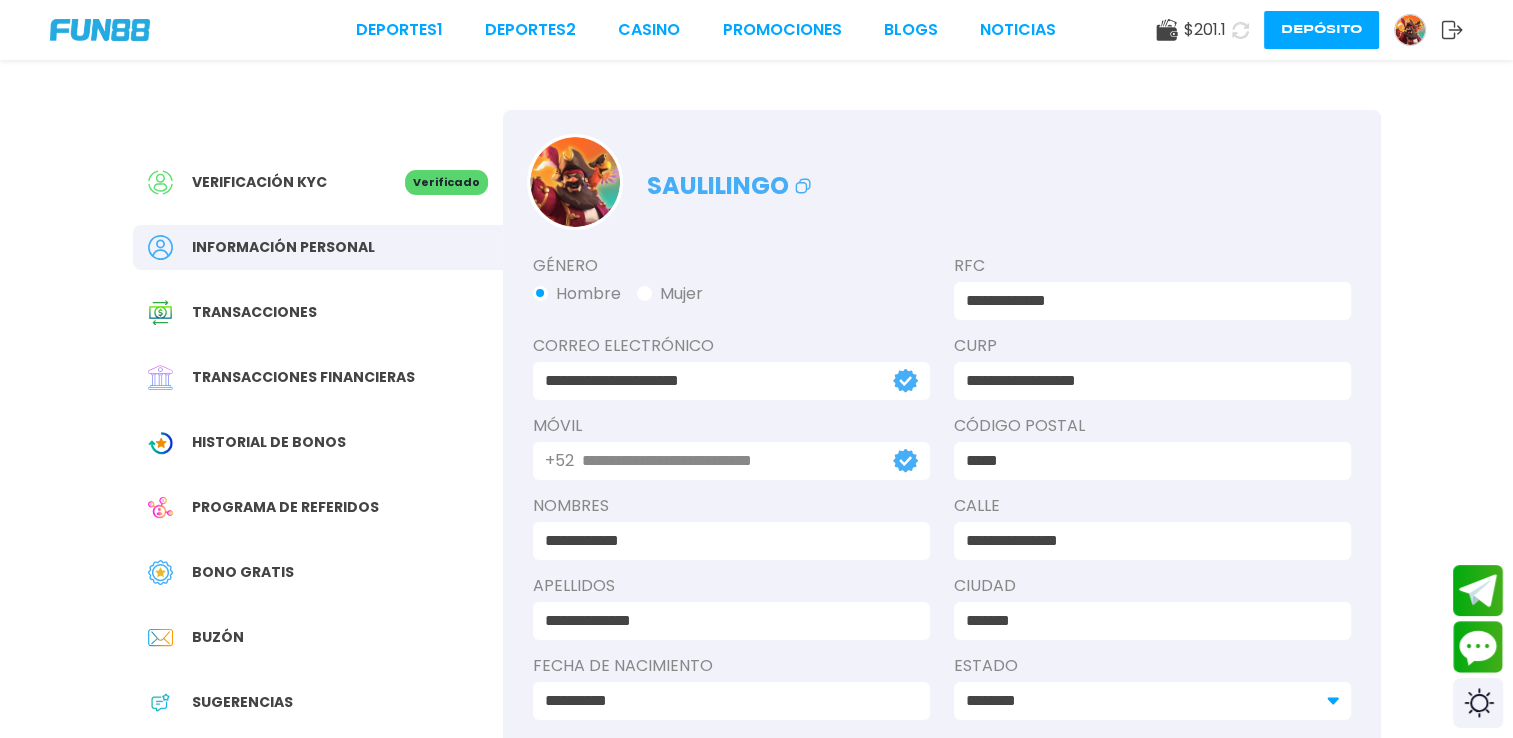 click 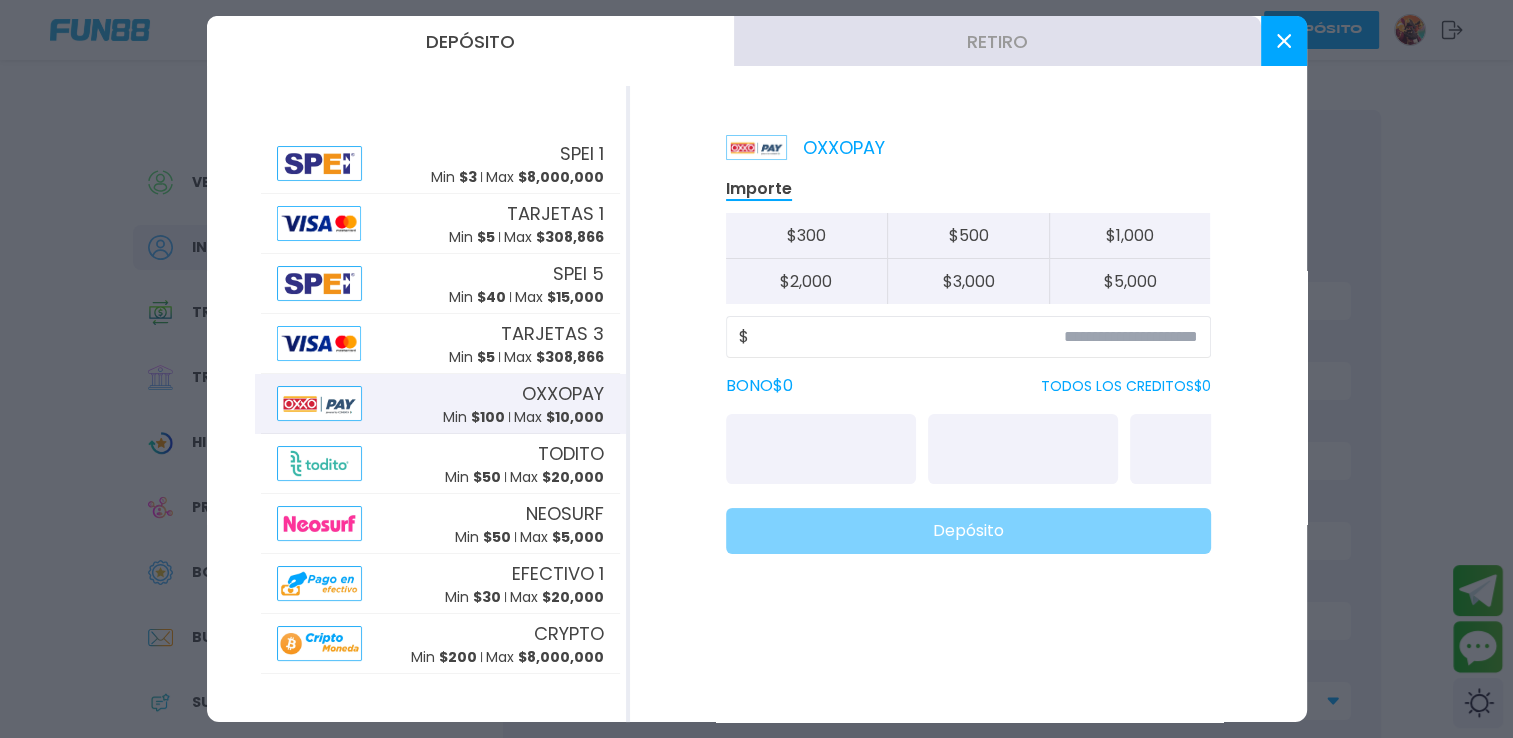 click on "Retiro" at bounding box center (997, 41) 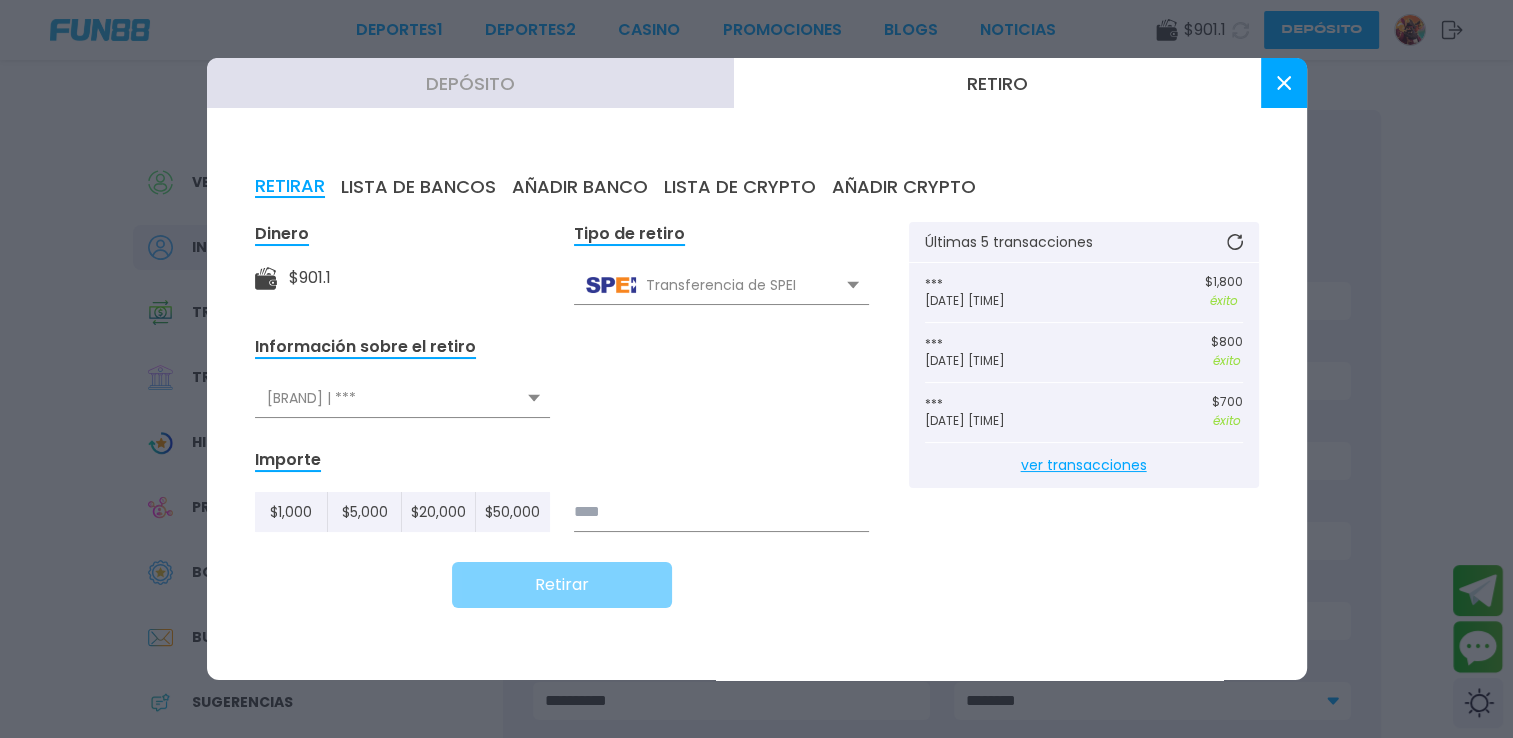click at bounding box center (721, 512) 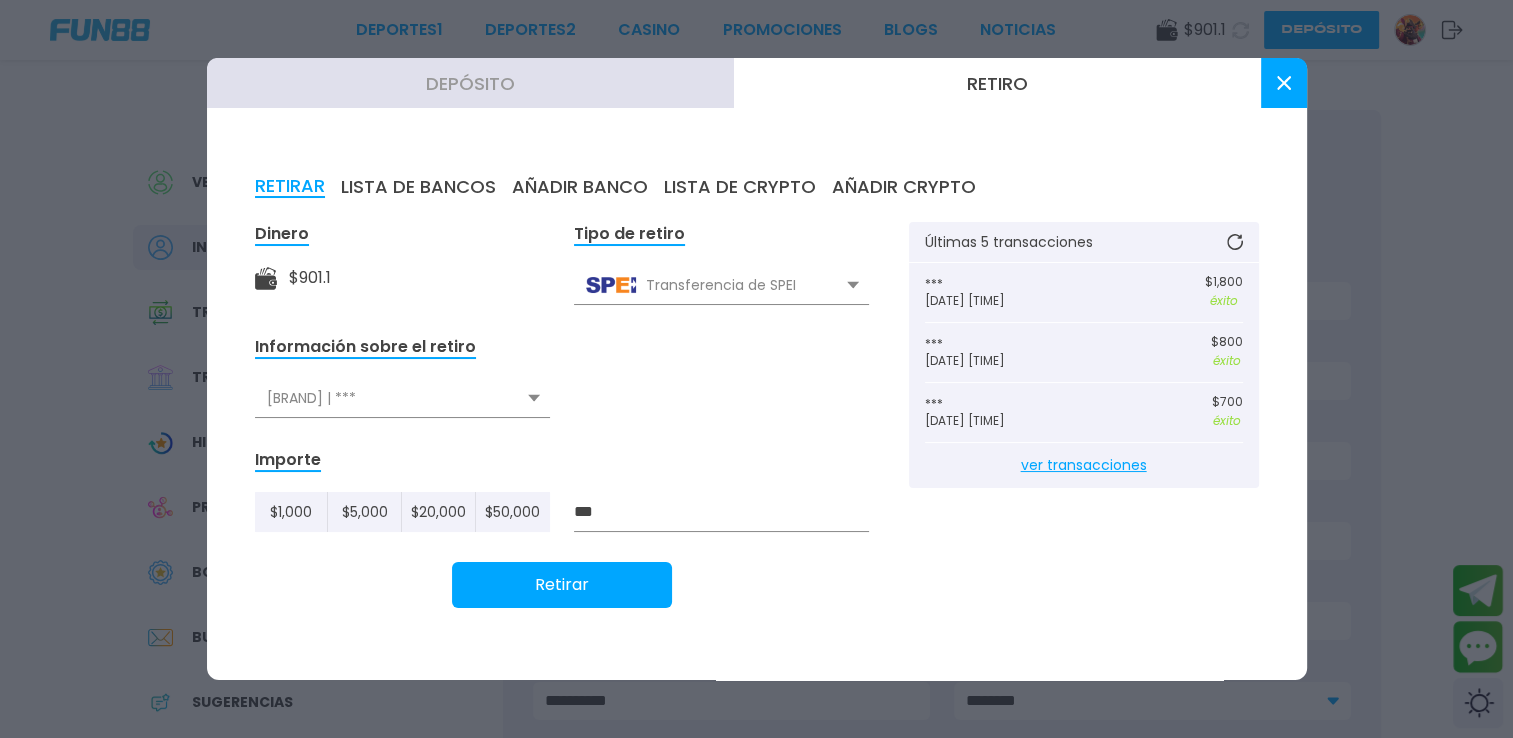 type on "***" 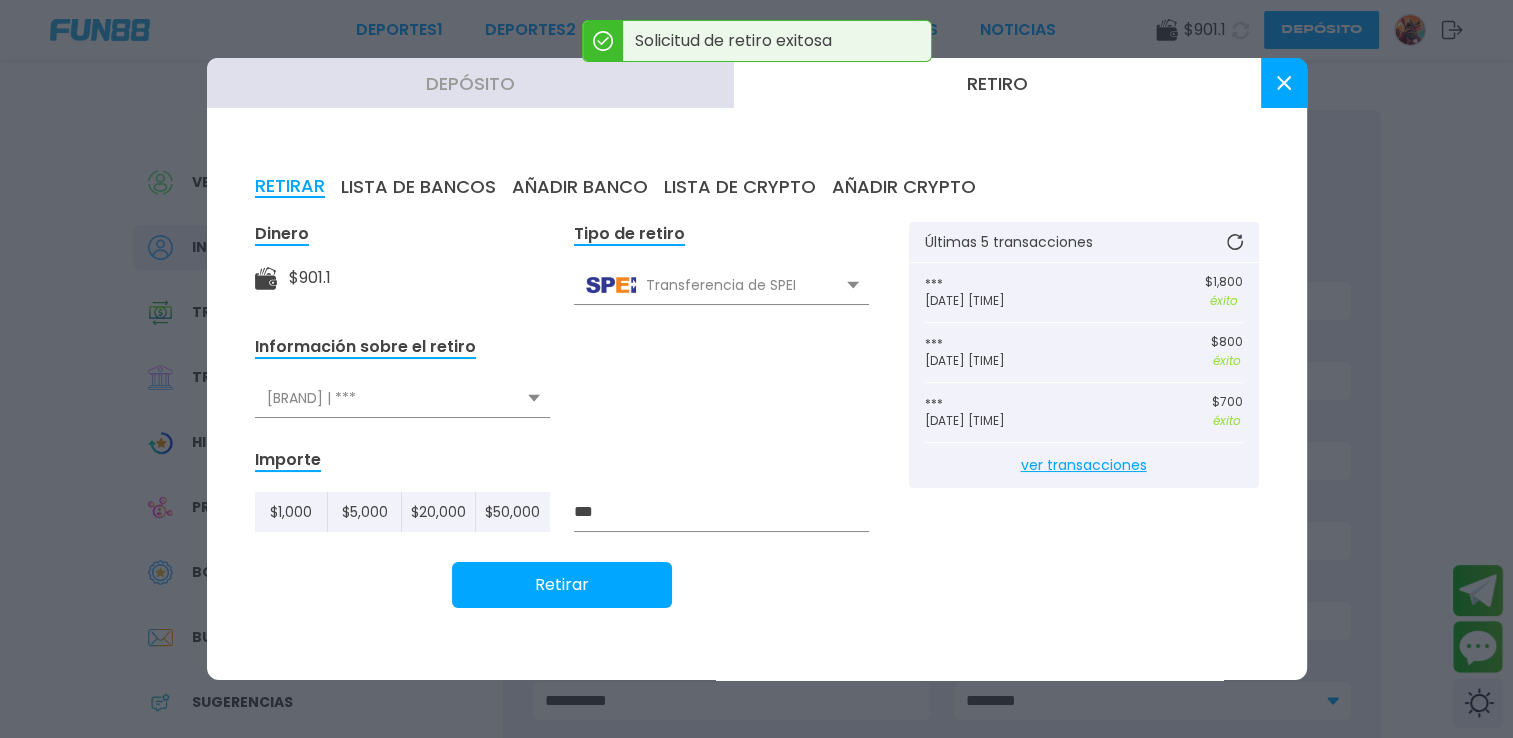 click at bounding box center [1284, 83] 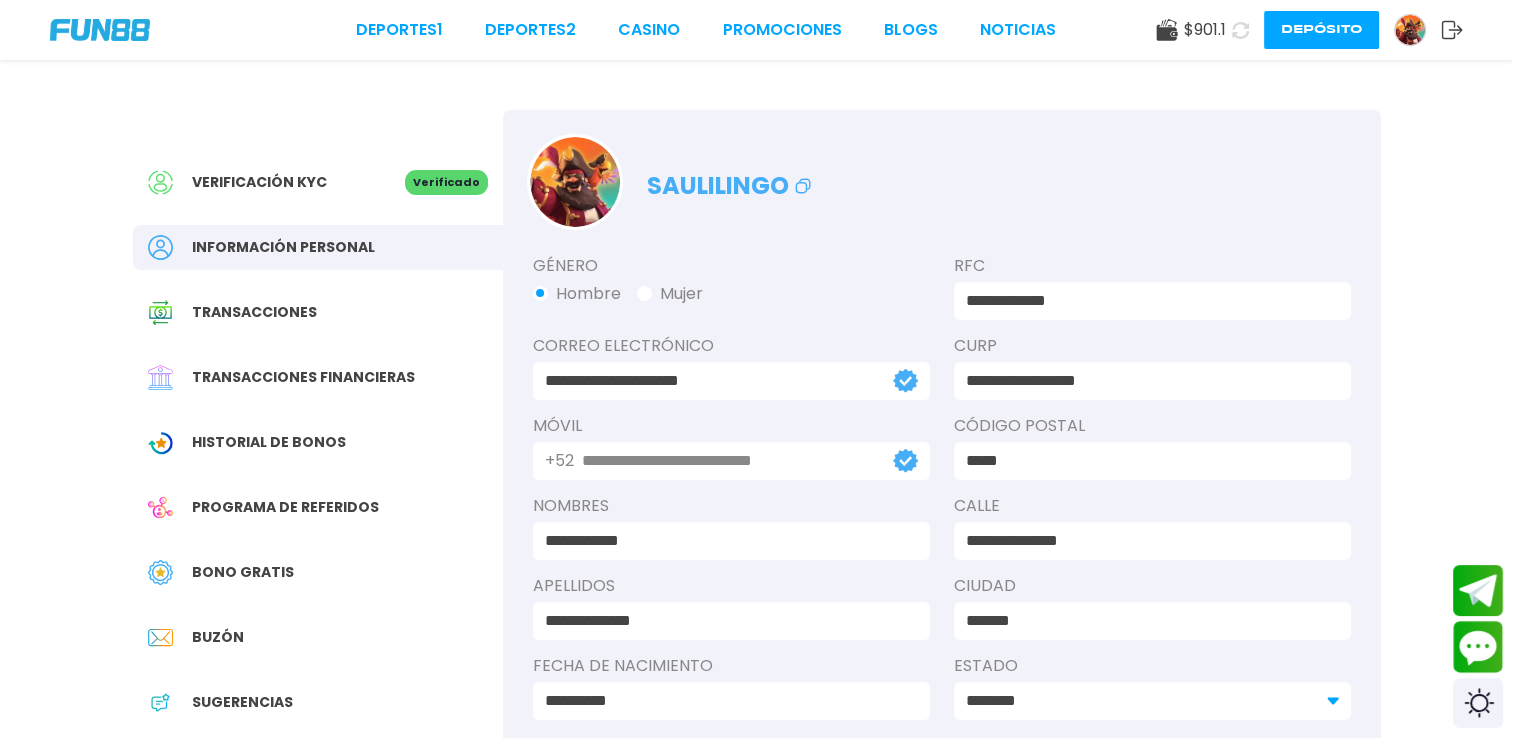 click 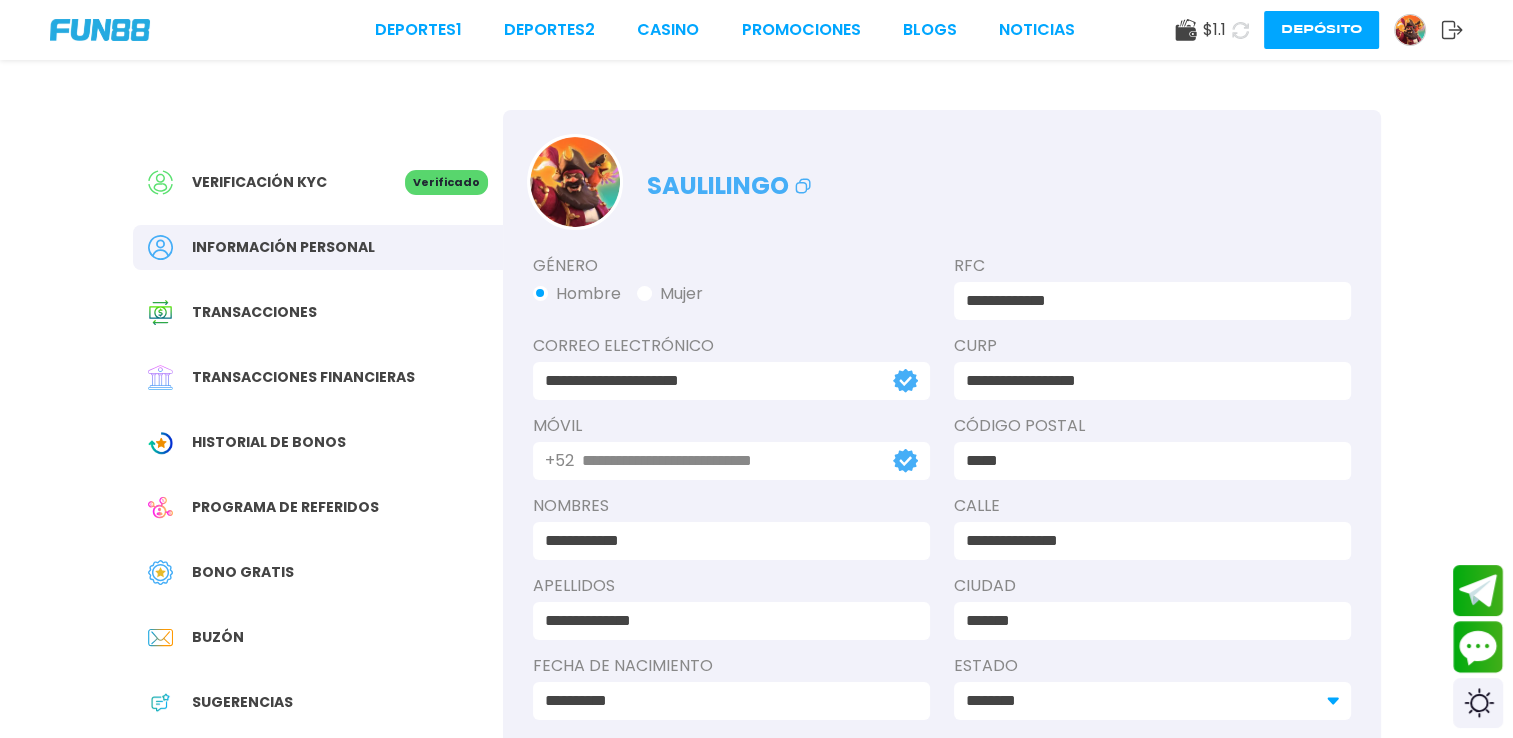 click on "Bono Gratis" at bounding box center (243, 572) 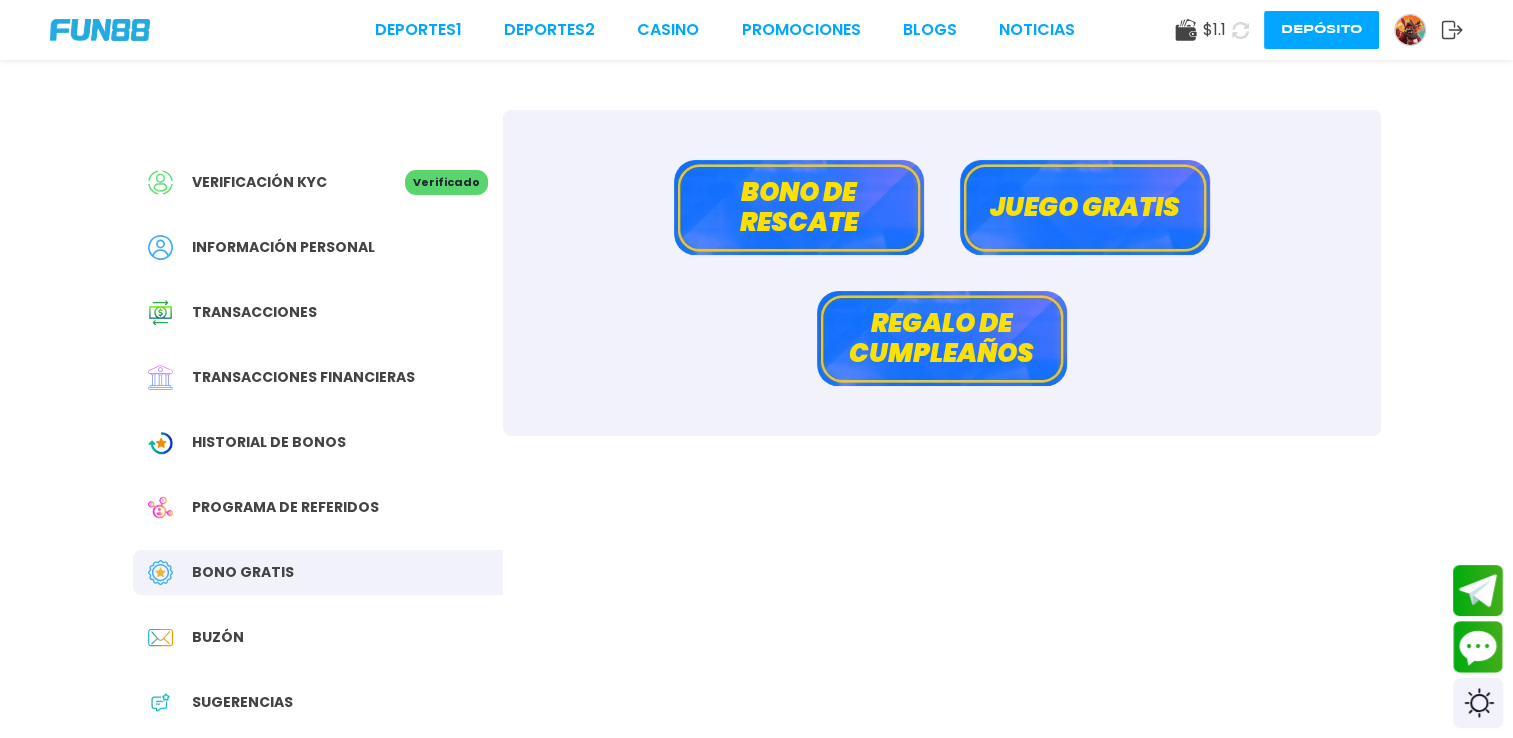 click on "Bono de rescate" at bounding box center (799, 207) 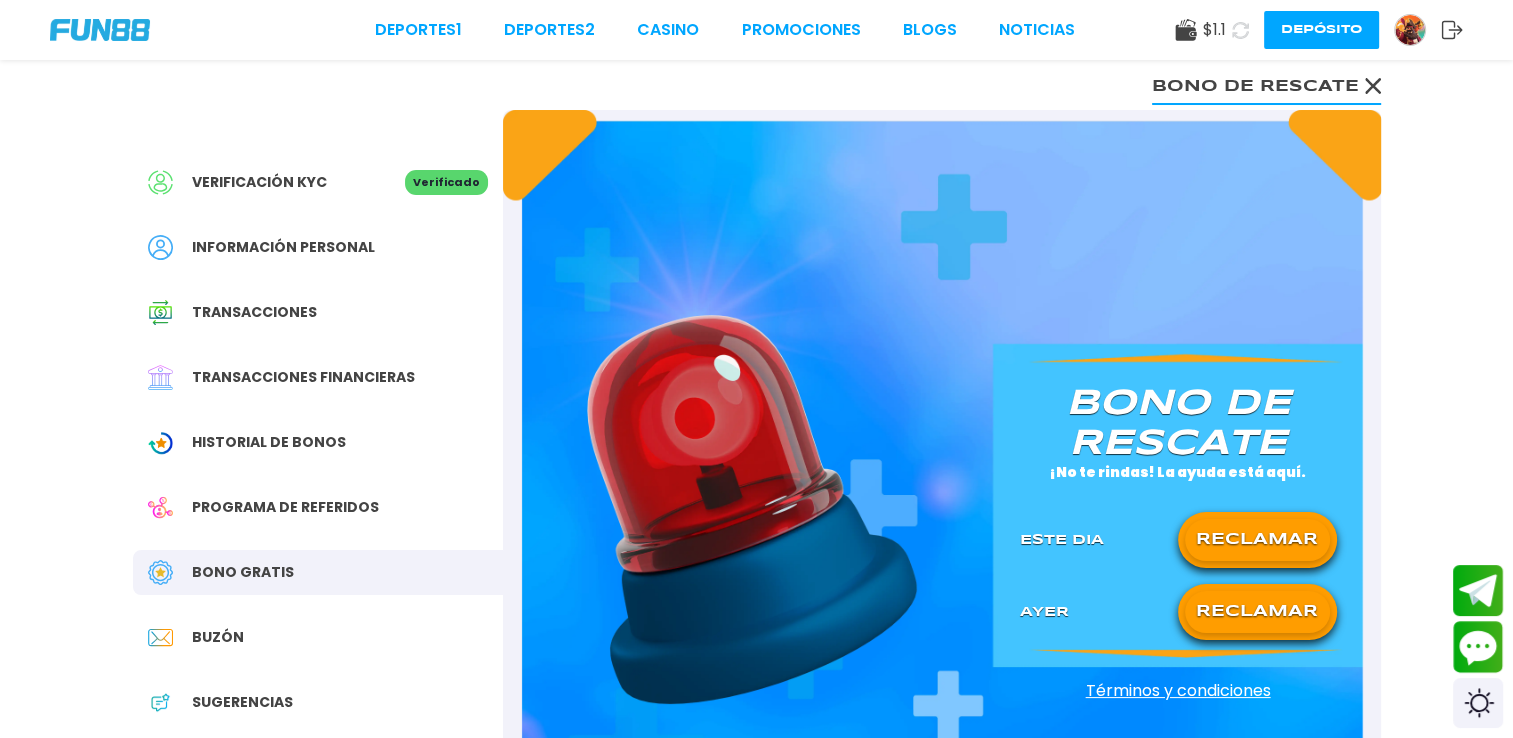 click on "RECLAMAR" at bounding box center (1257, 540) 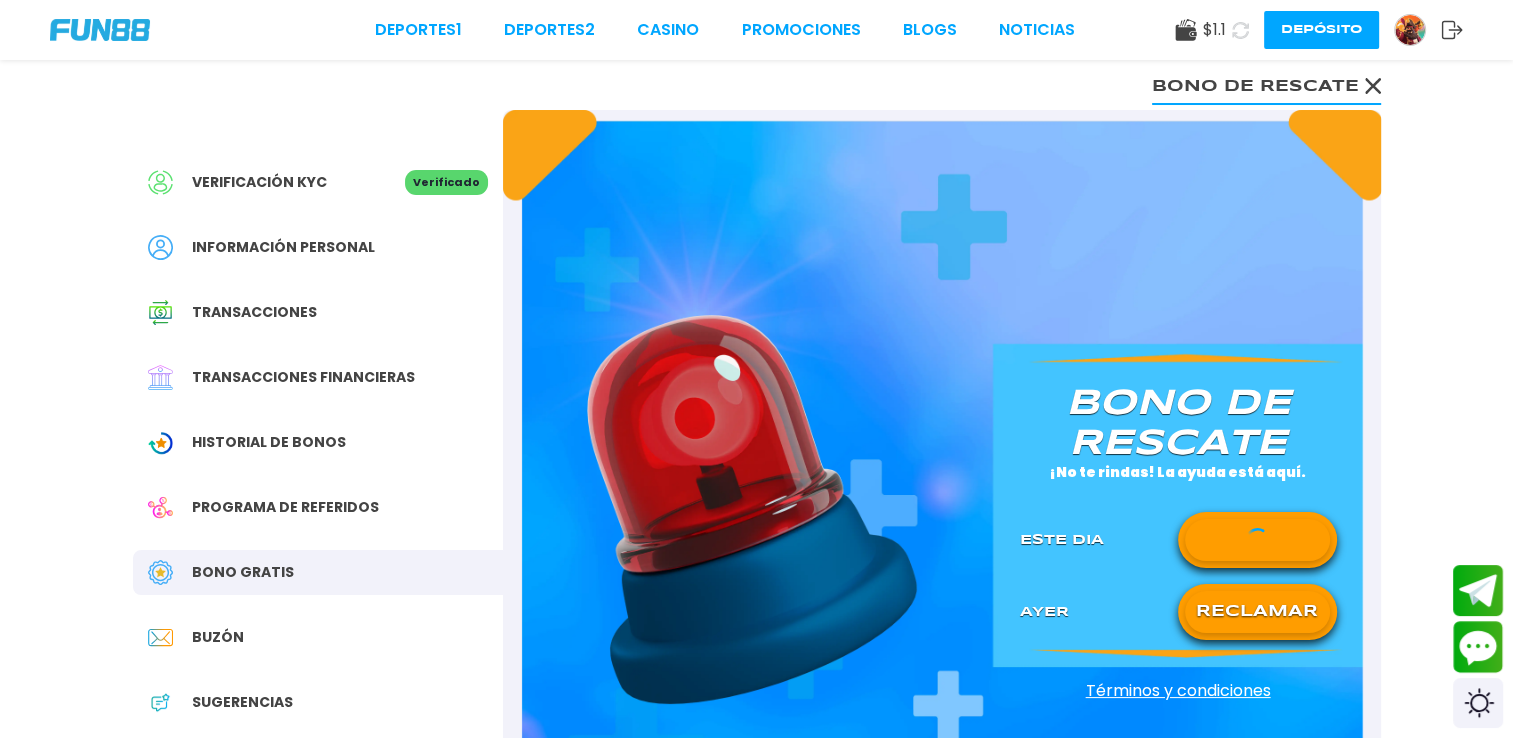 click on "RECLAMAR" at bounding box center (1257, 612) 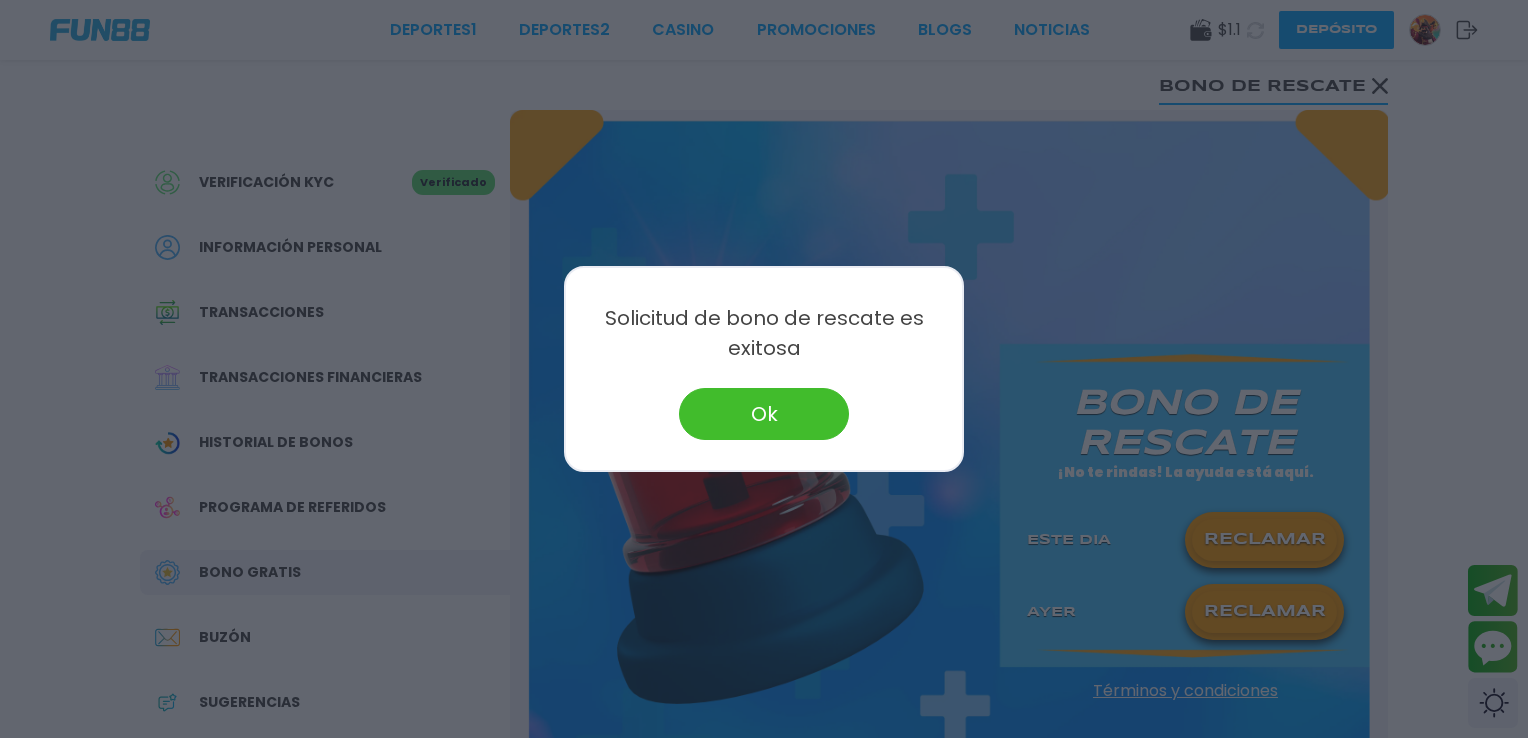 click on "Ok" at bounding box center [764, 414] 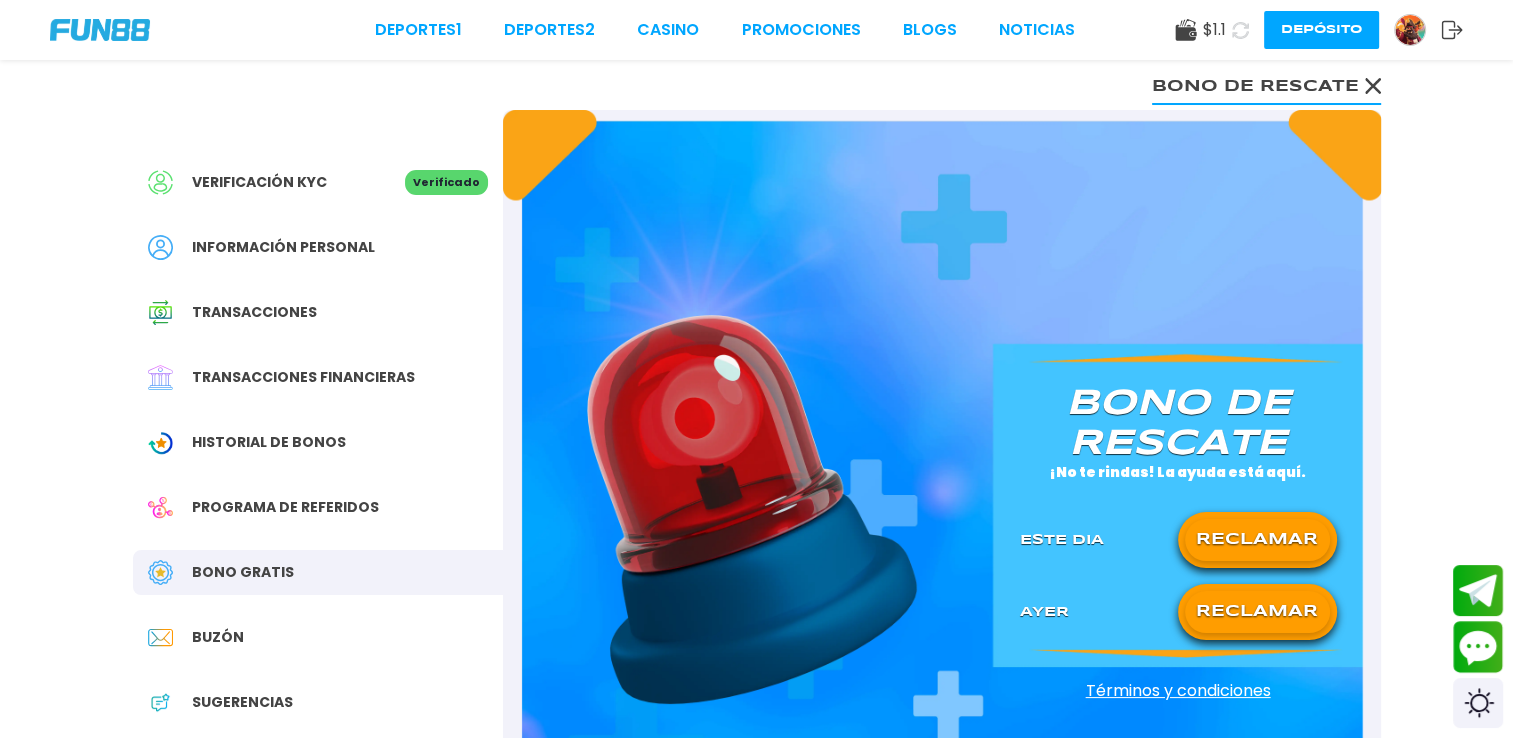 click 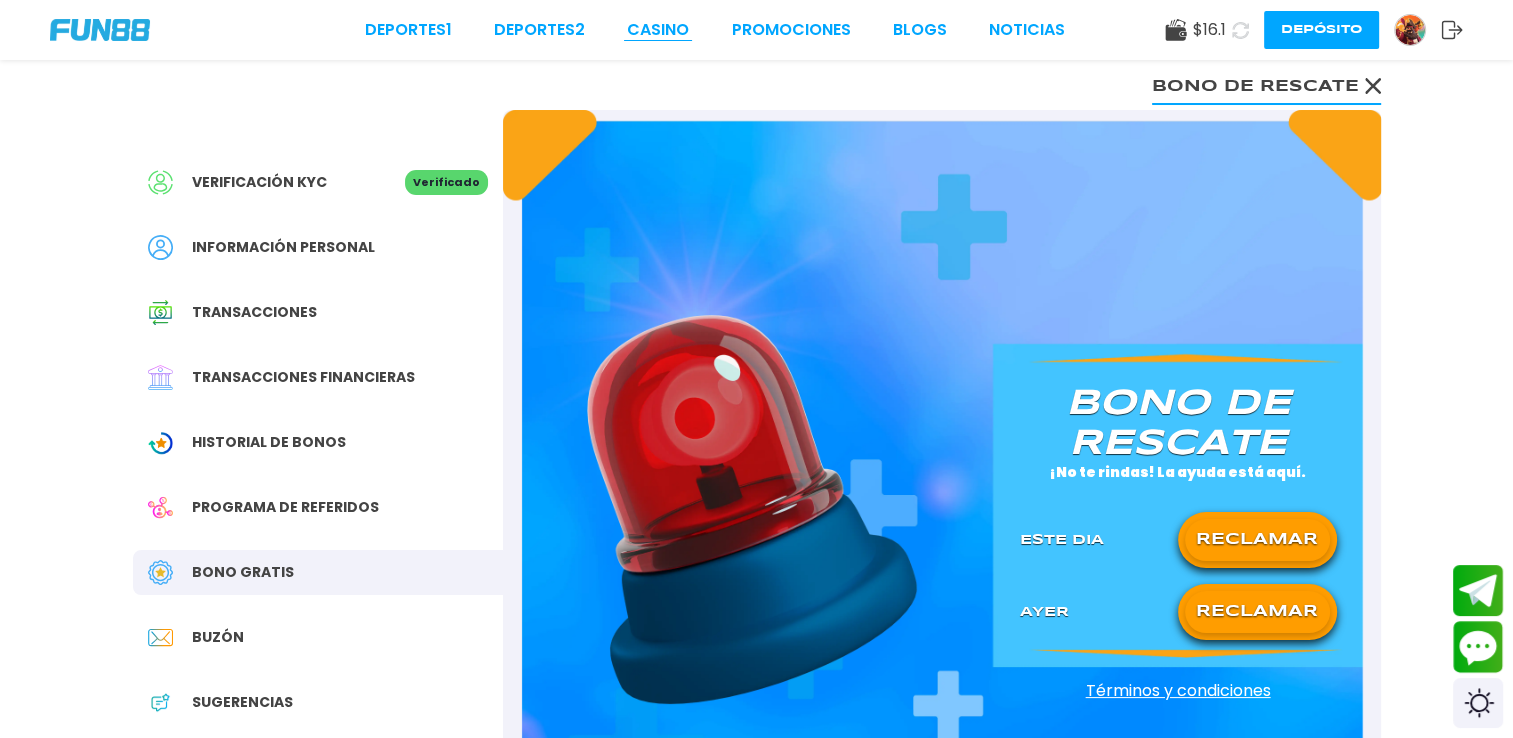 drag, startPoint x: 1238, startPoint y: 35, endPoint x: 672, endPoint y: 26, distance: 566.07153 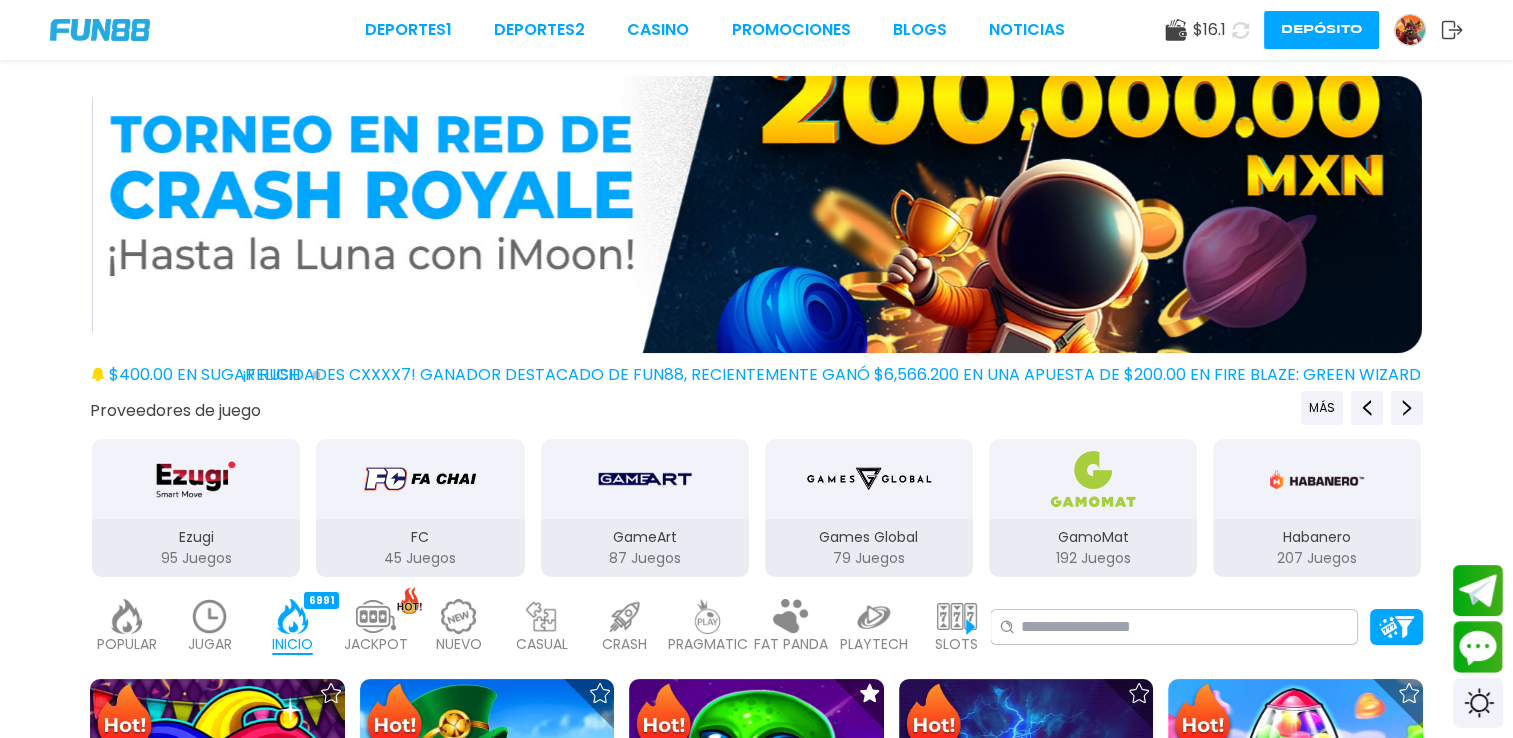 click at bounding box center [210, 616] 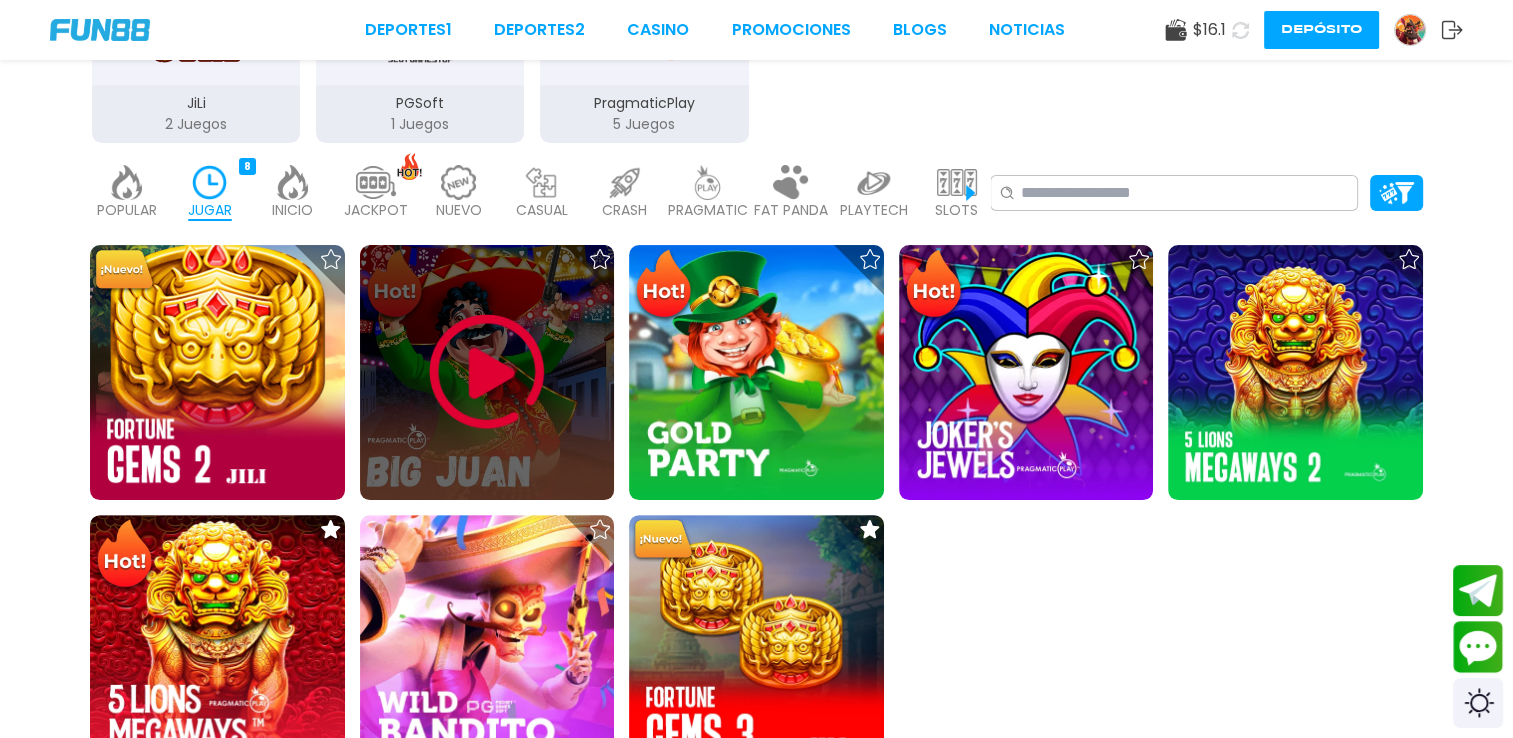 scroll, scrollTop: 440, scrollLeft: 0, axis: vertical 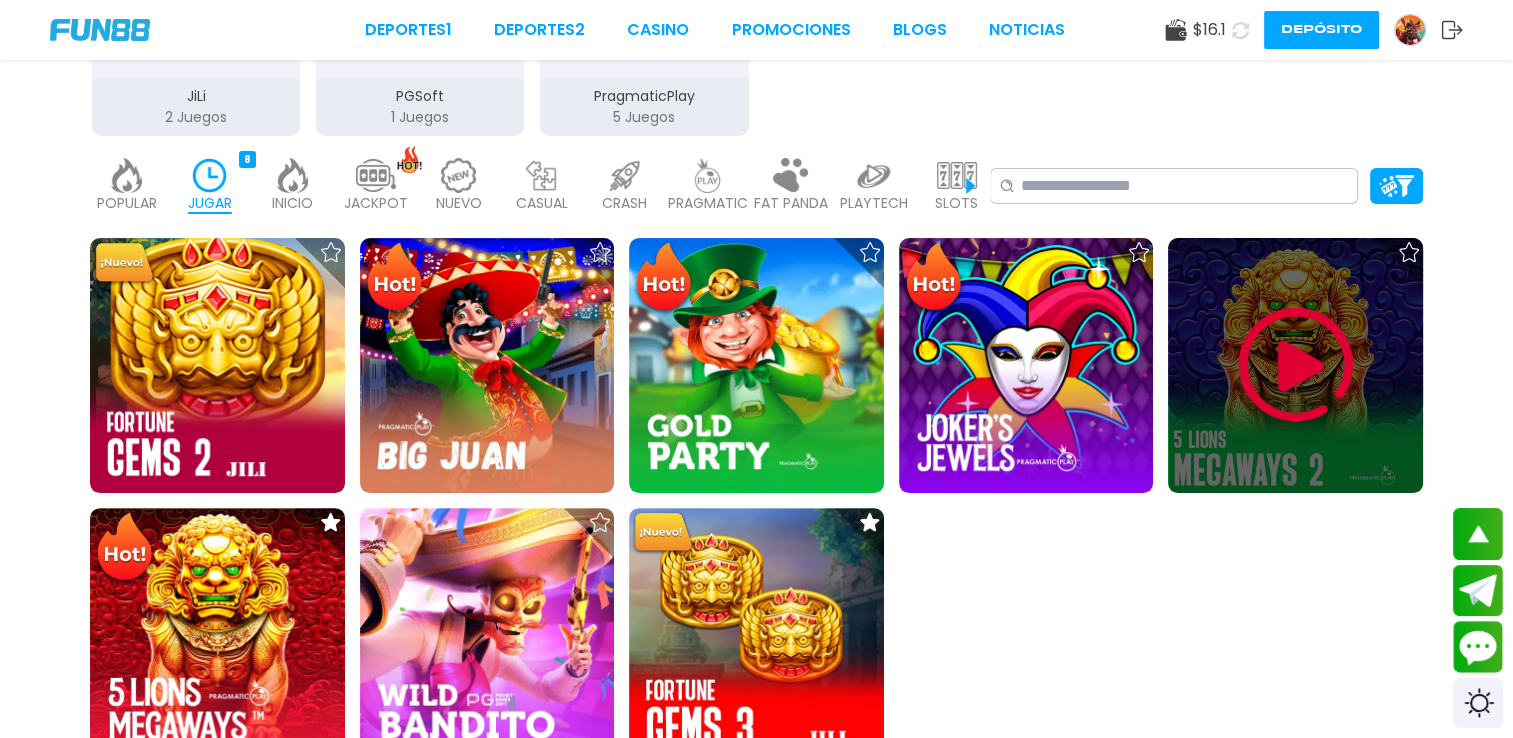 click at bounding box center (1296, 365) 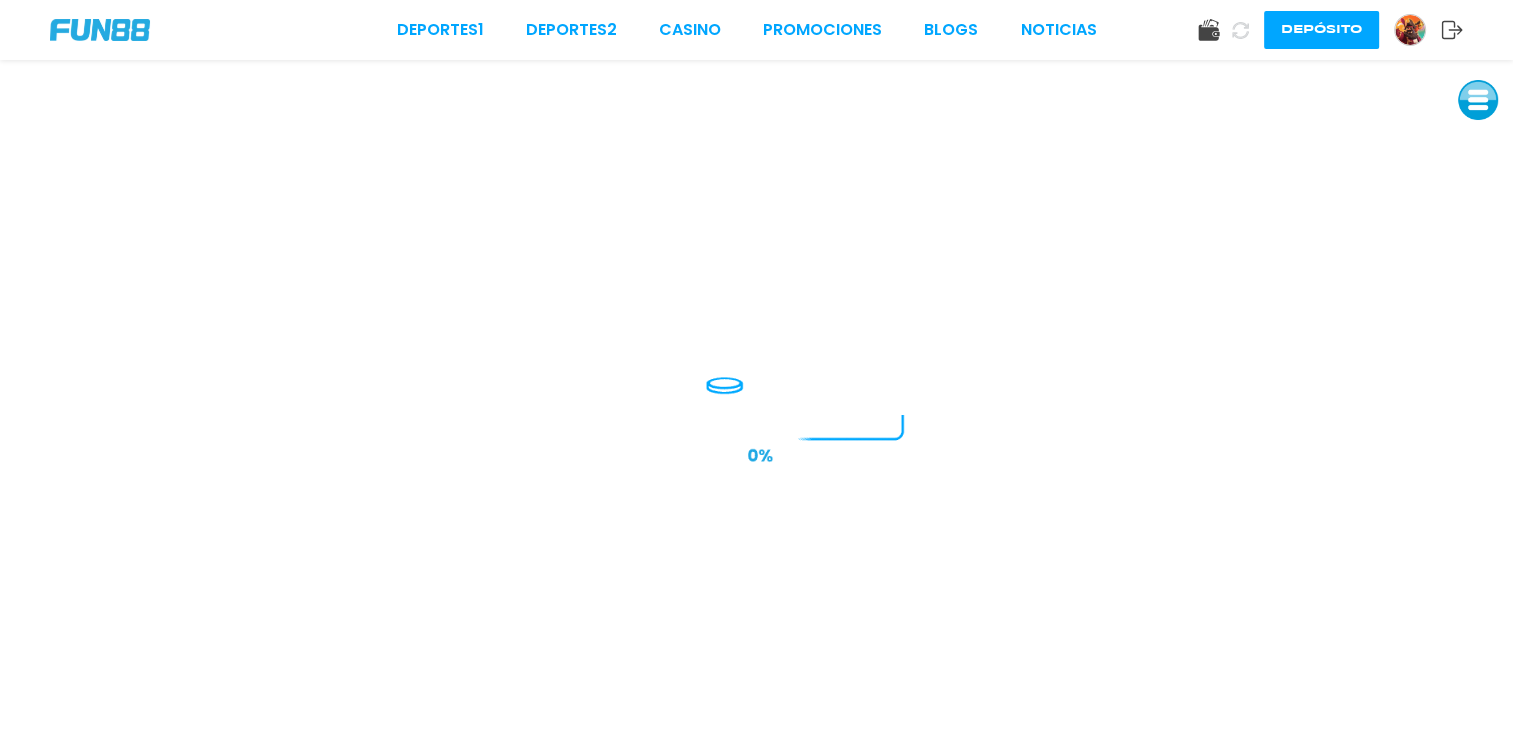 scroll, scrollTop: 0, scrollLeft: 0, axis: both 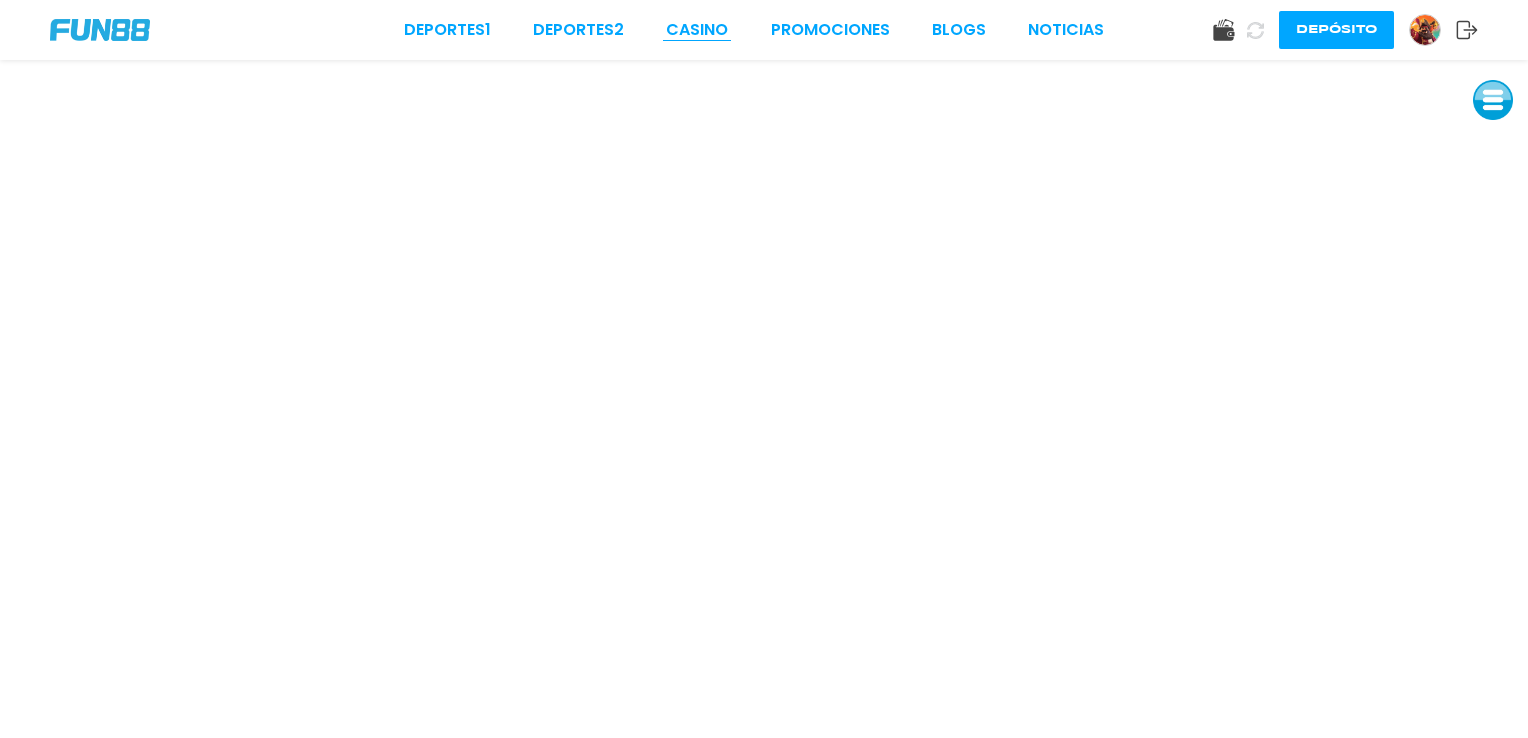 click on "CASINO" at bounding box center (697, 30) 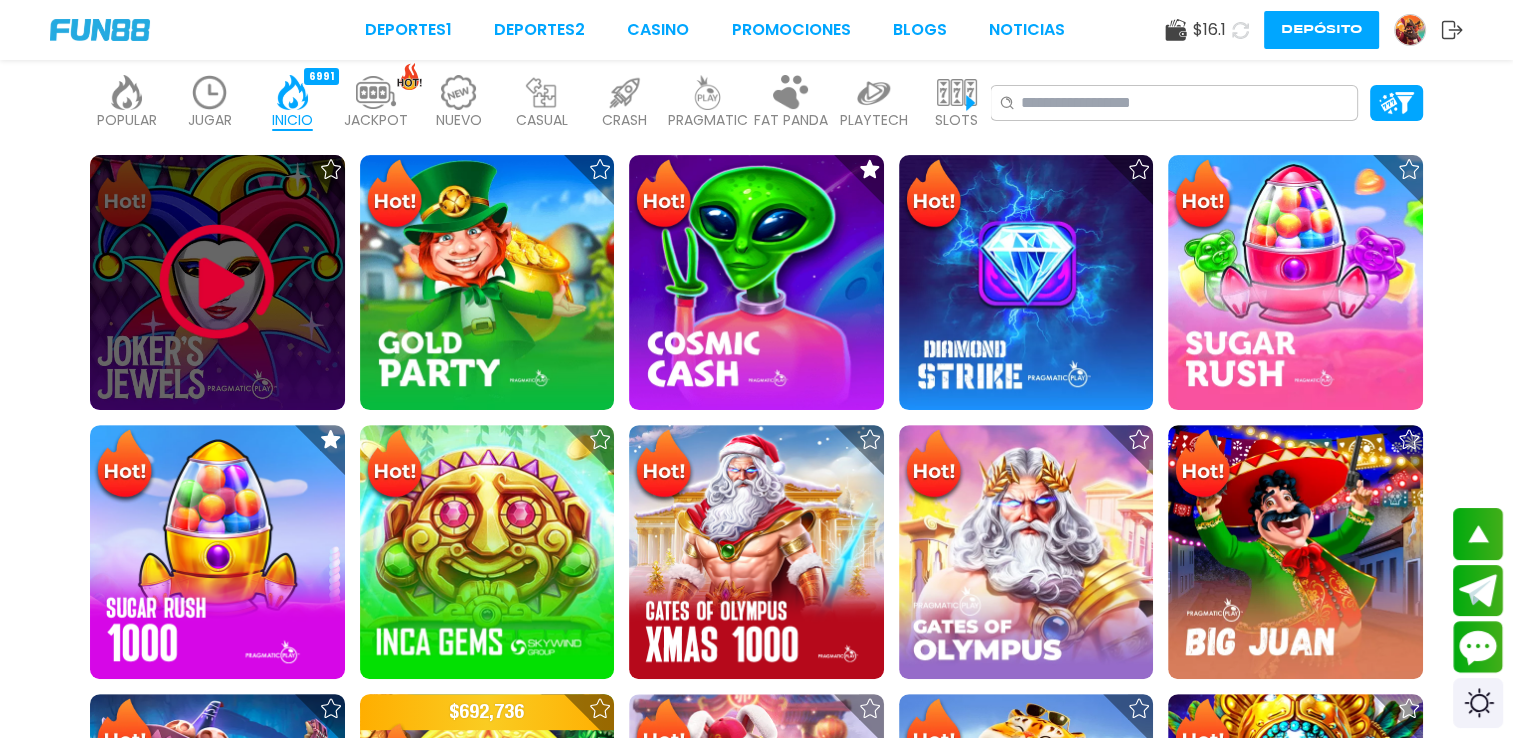 scroll, scrollTop: 400, scrollLeft: 0, axis: vertical 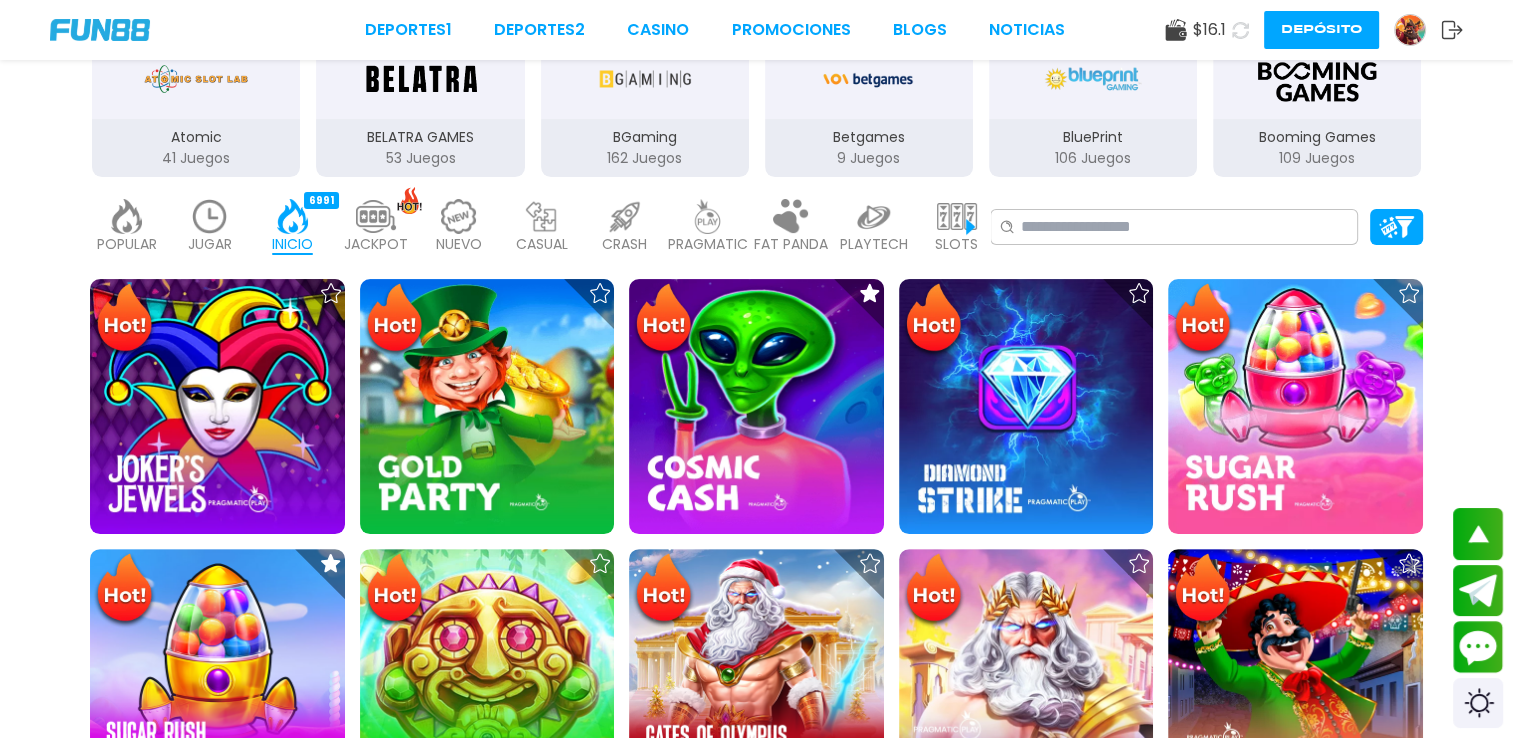 click at bounding box center [210, 216] 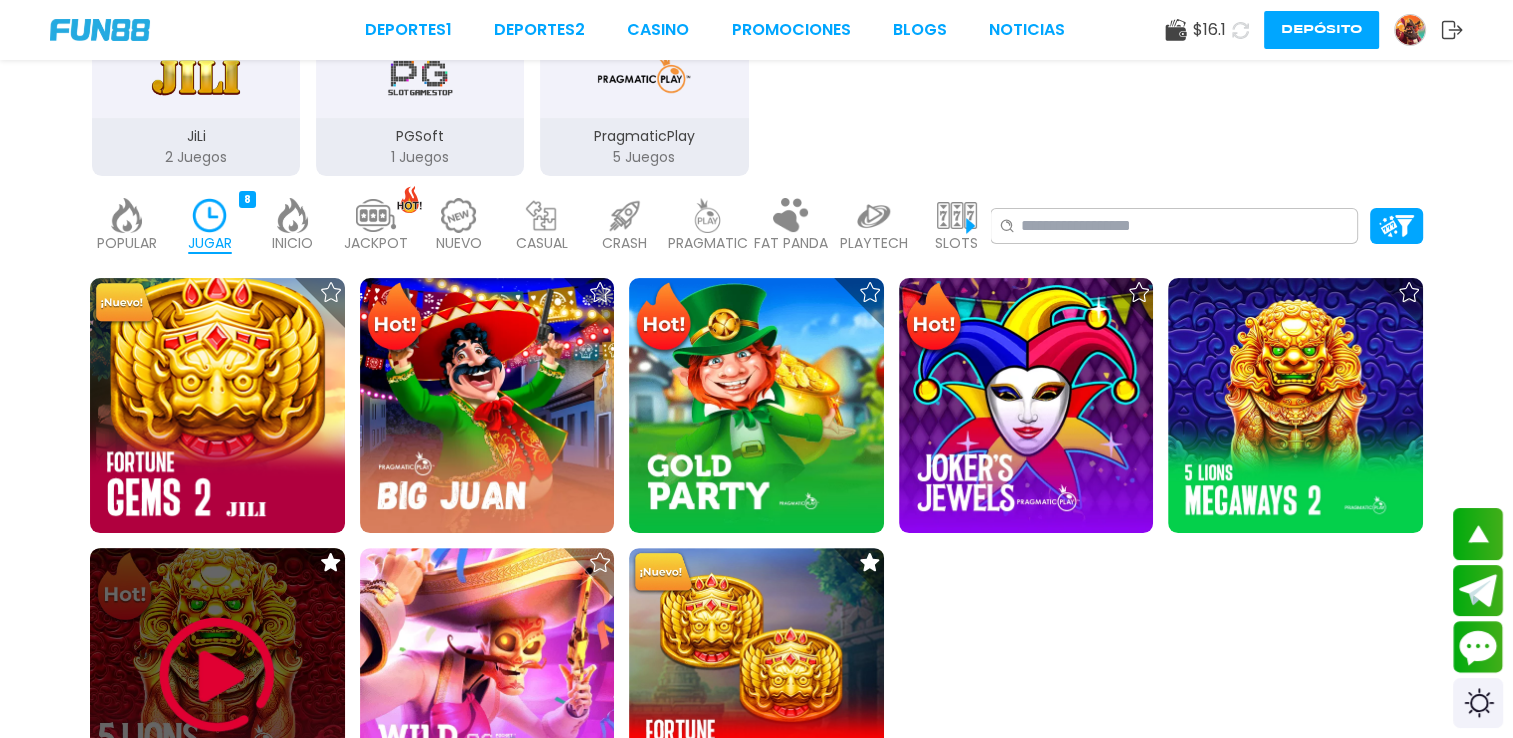 click at bounding box center (217, 675) 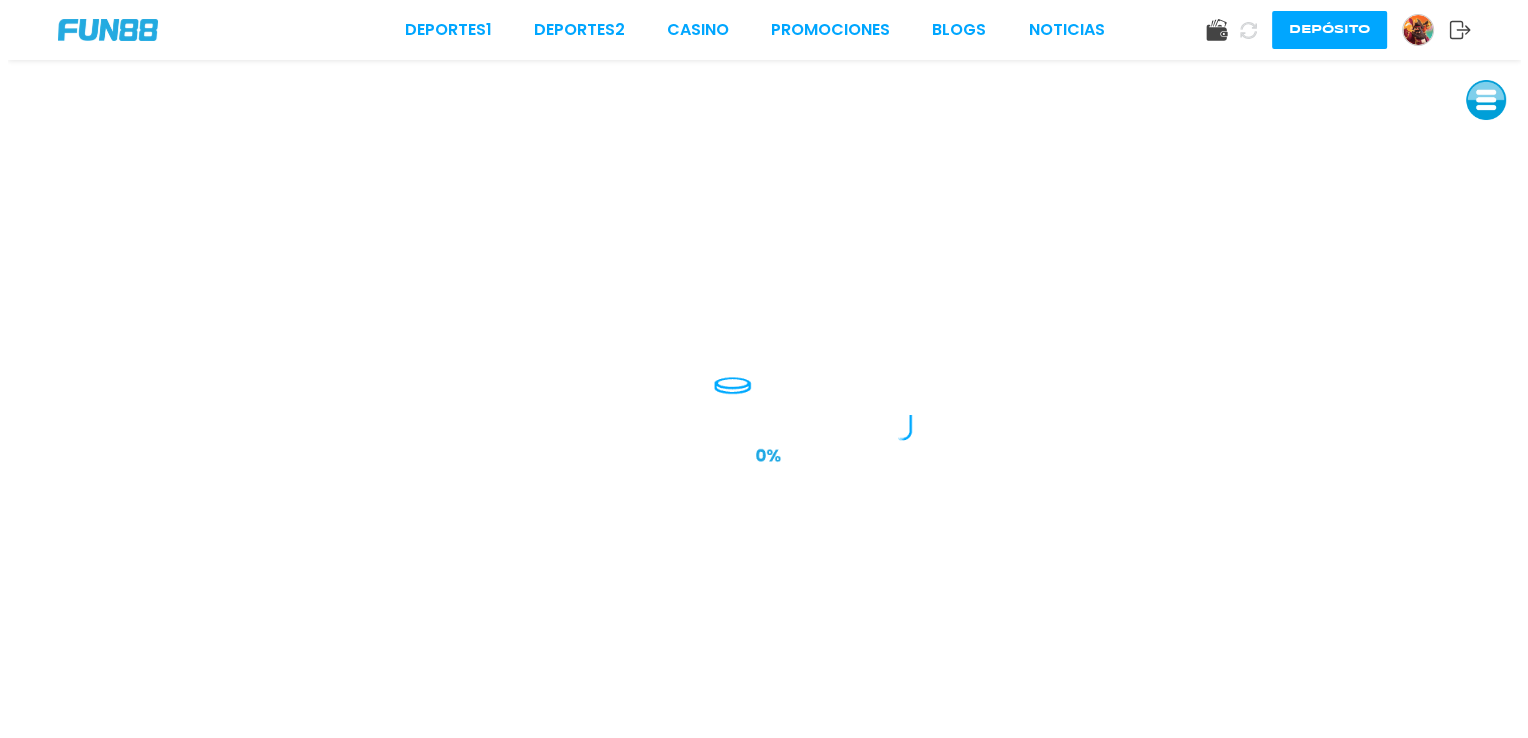 scroll, scrollTop: 0, scrollLeft: 0, axis: both 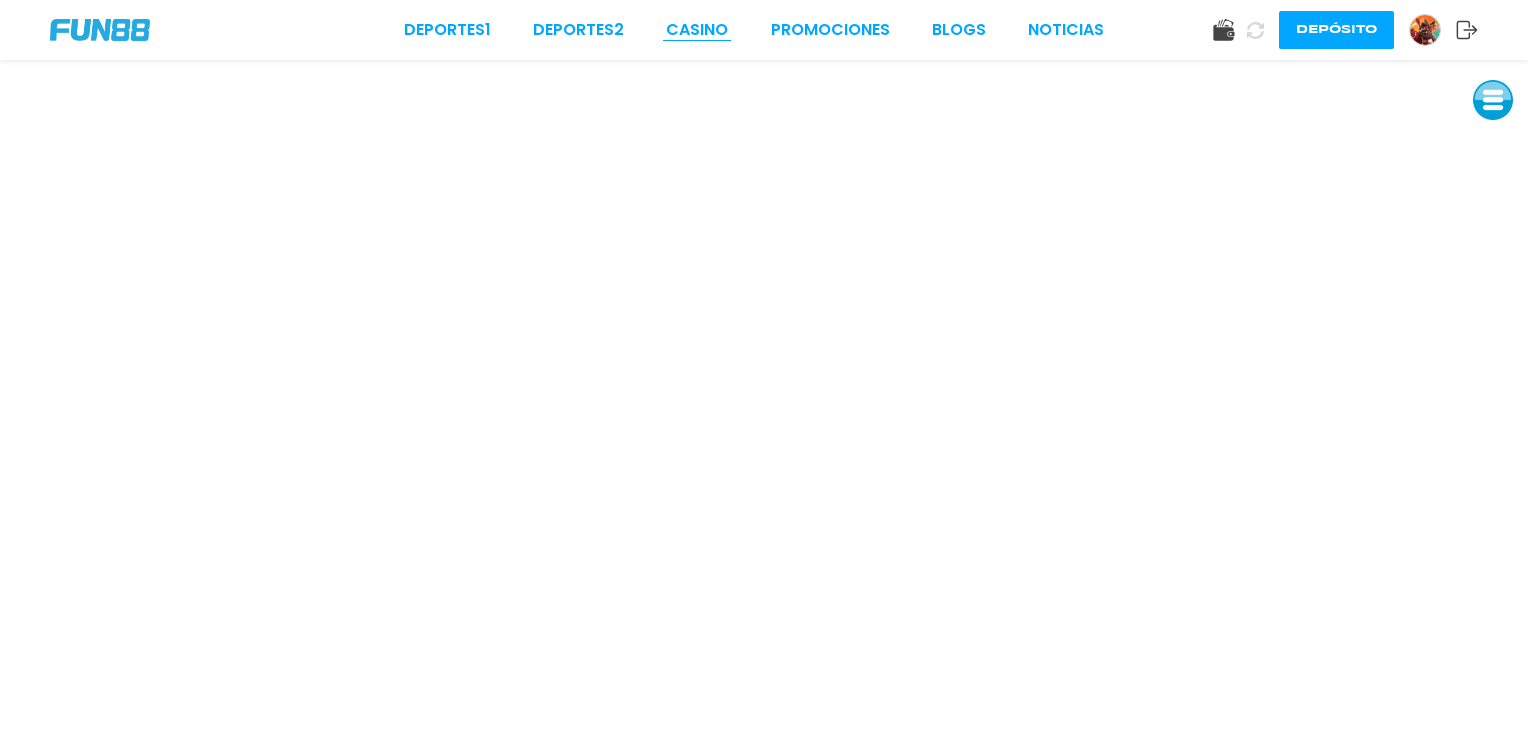 click on "CASINO" at bounding box center [697, 30] 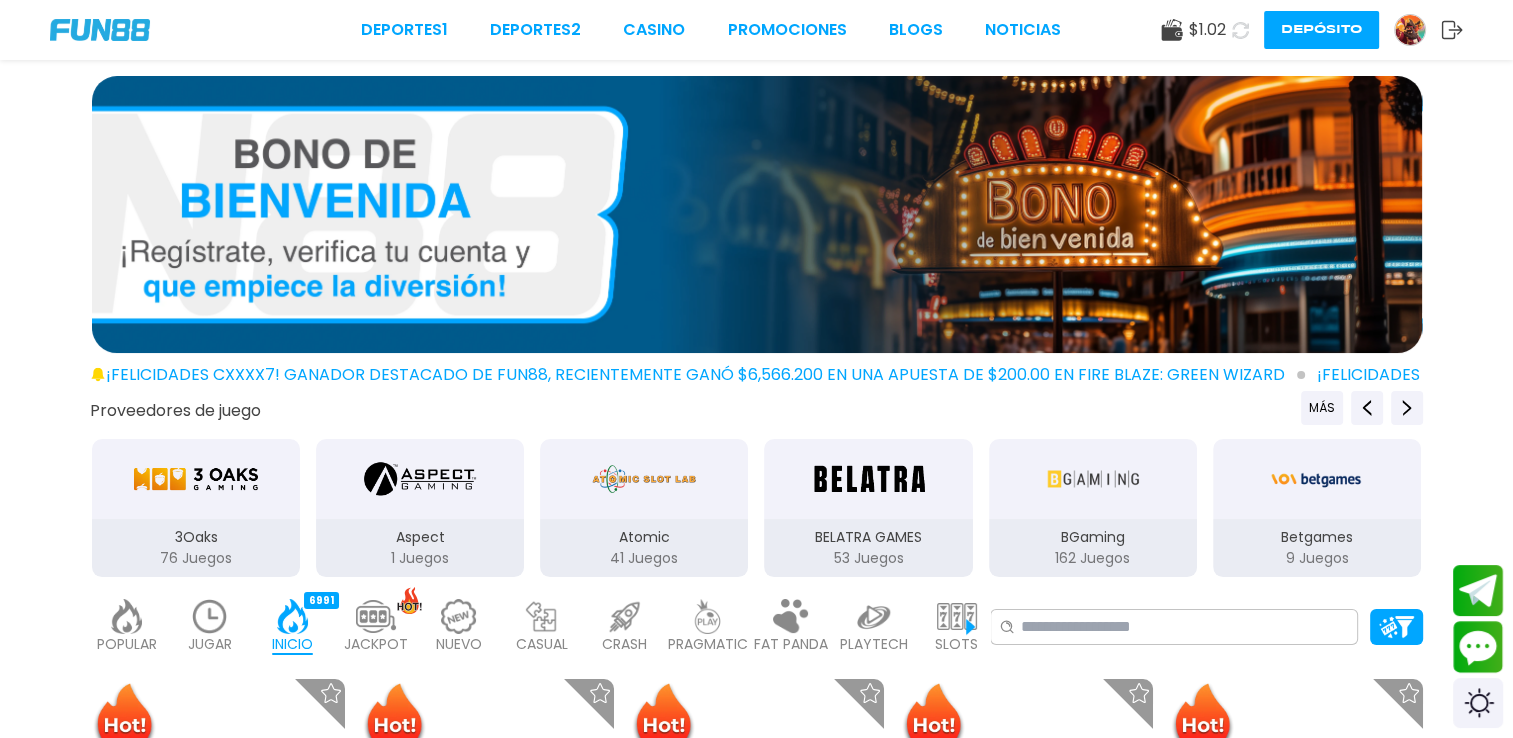 click on "Depósito" at bounding box center (1321, 30) 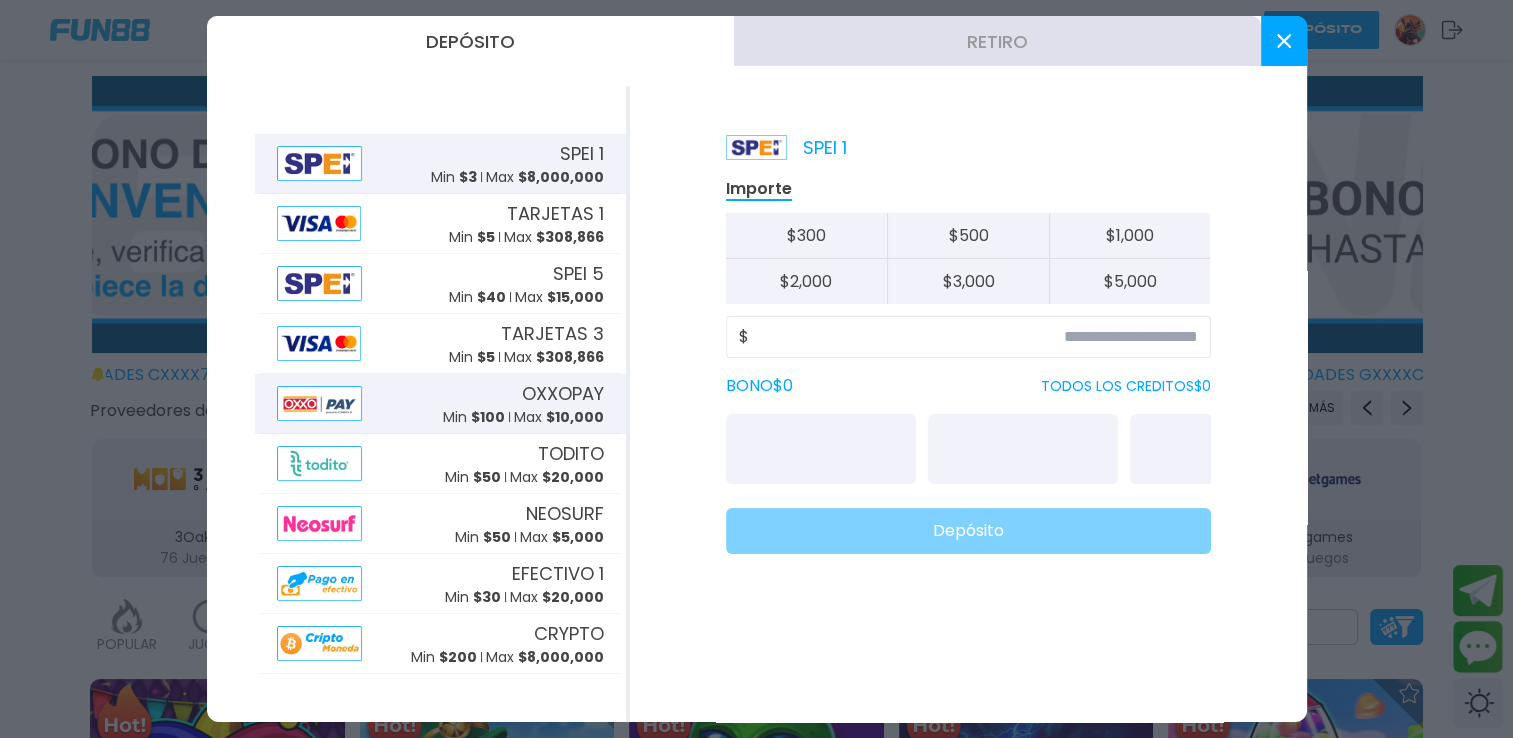 click at bounding box center [320, 403] 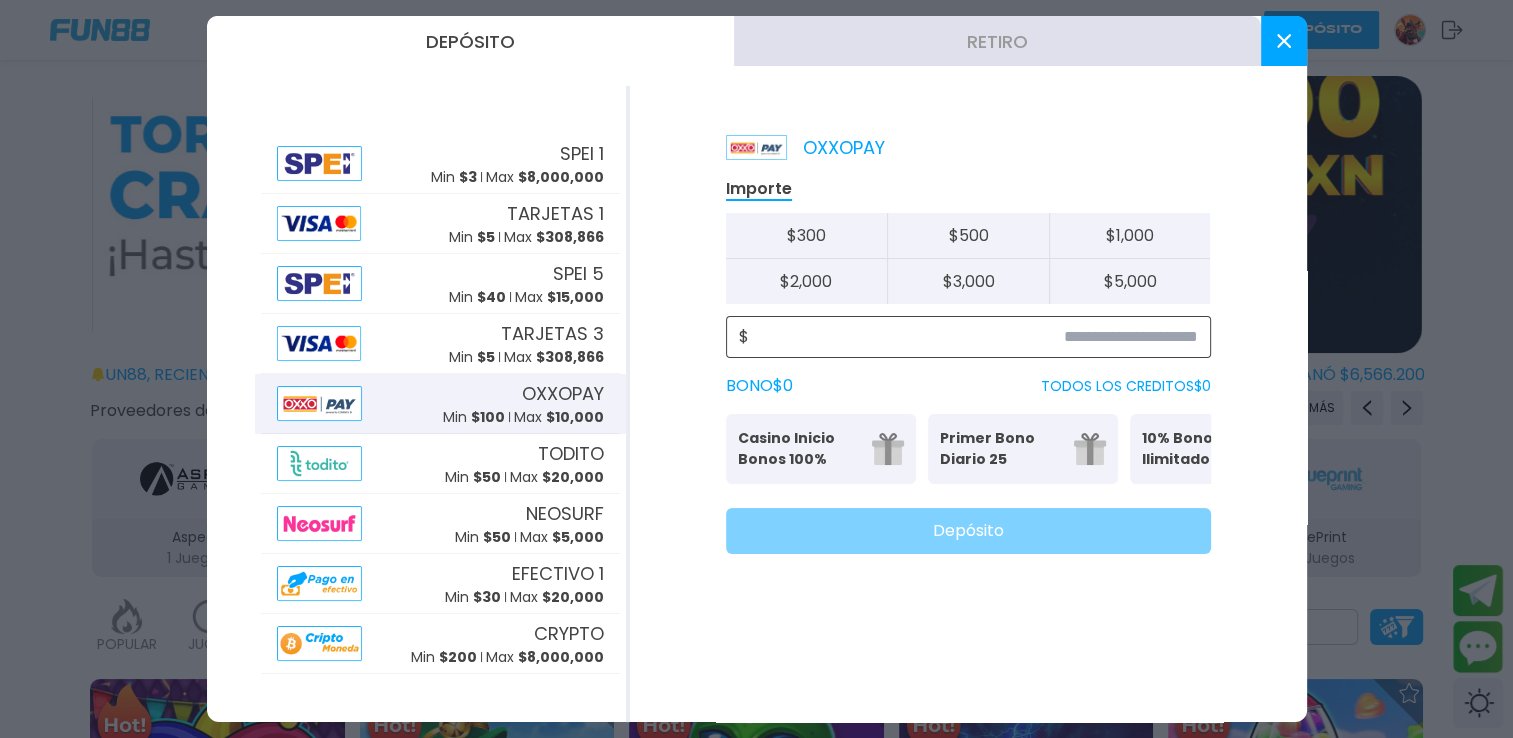 click at bounding box center (973, 337) 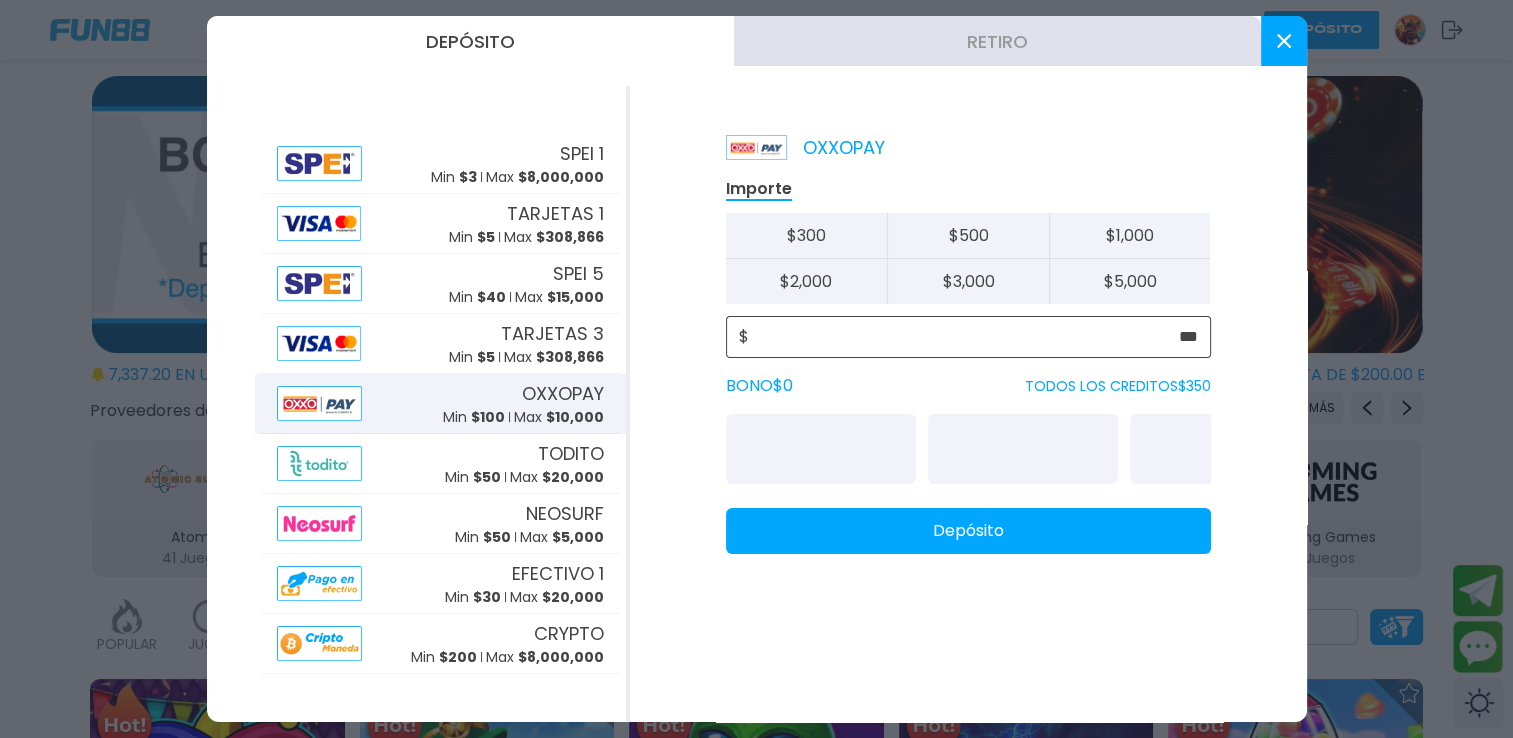 type on "***" 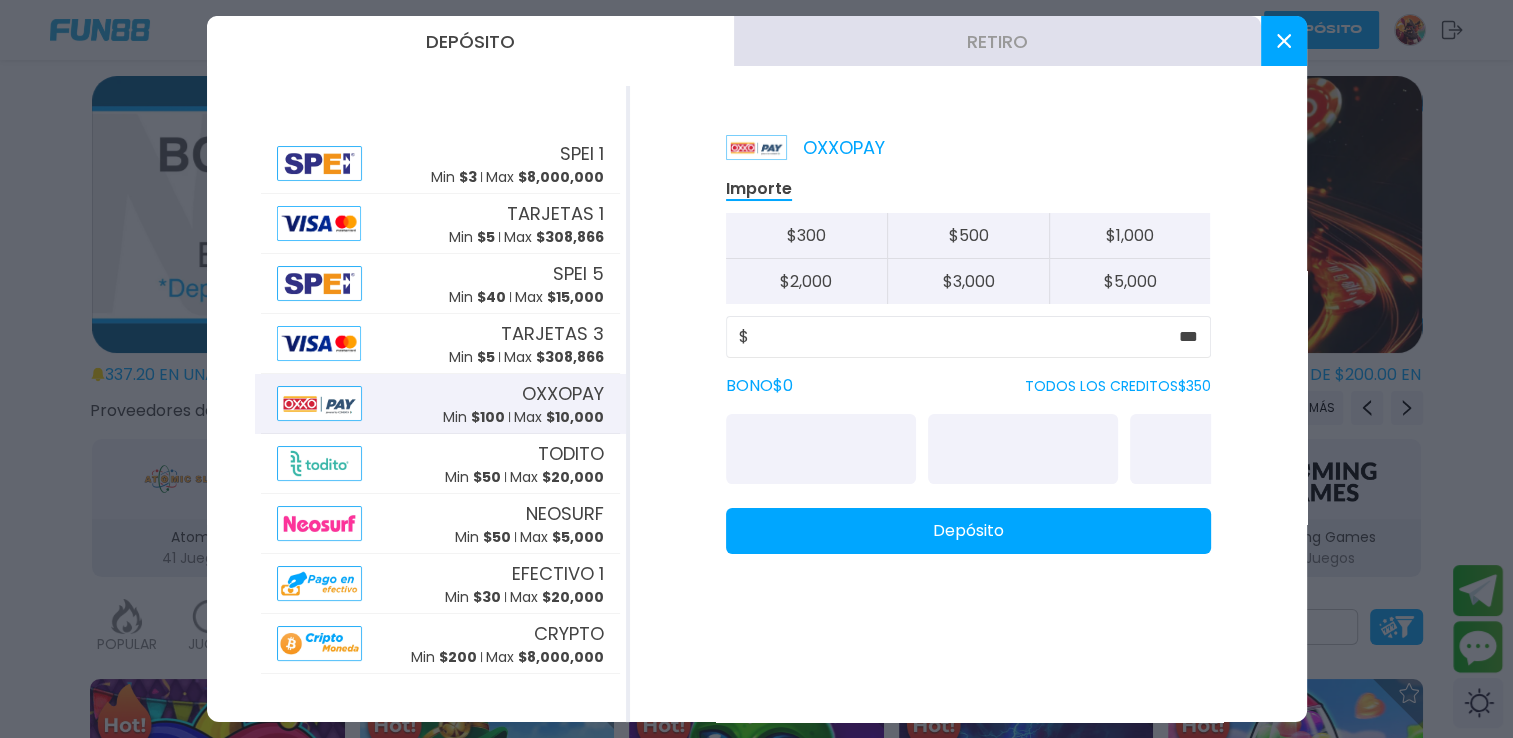 click on "Depósito" at bounding box center [968, 531] 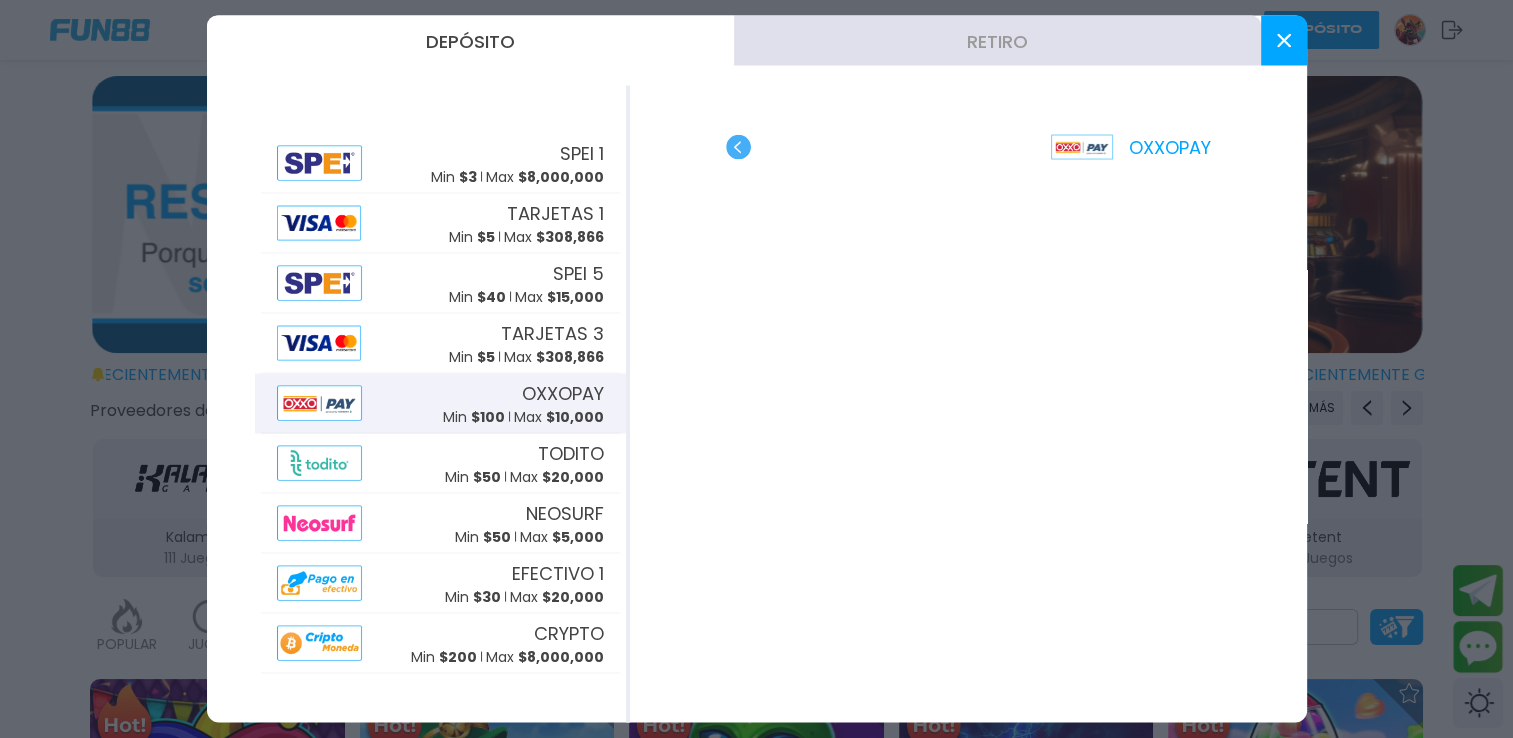 click at bounding box center (1284, 41) 